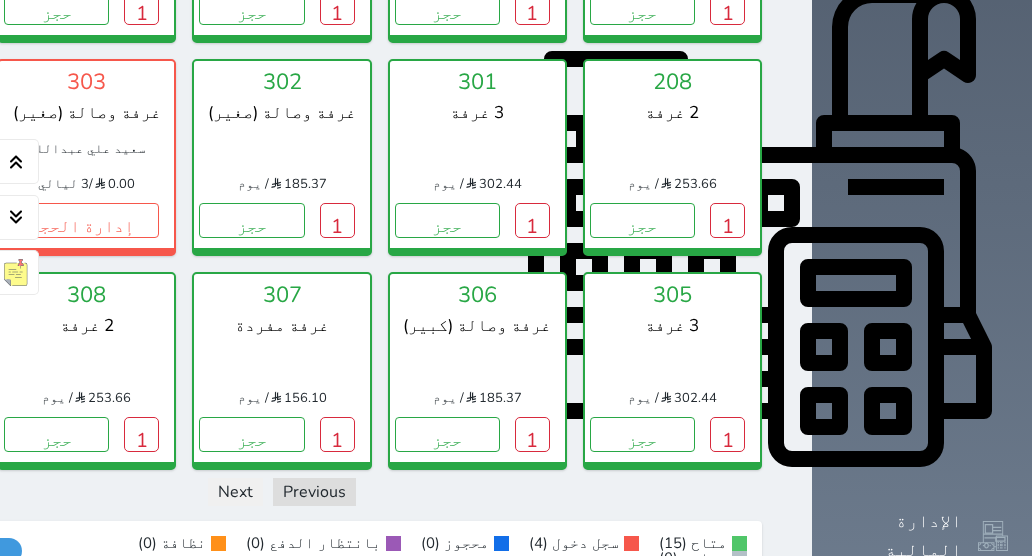scroll, scrollTop: 77, scrollLeft: 0, axis: vertical 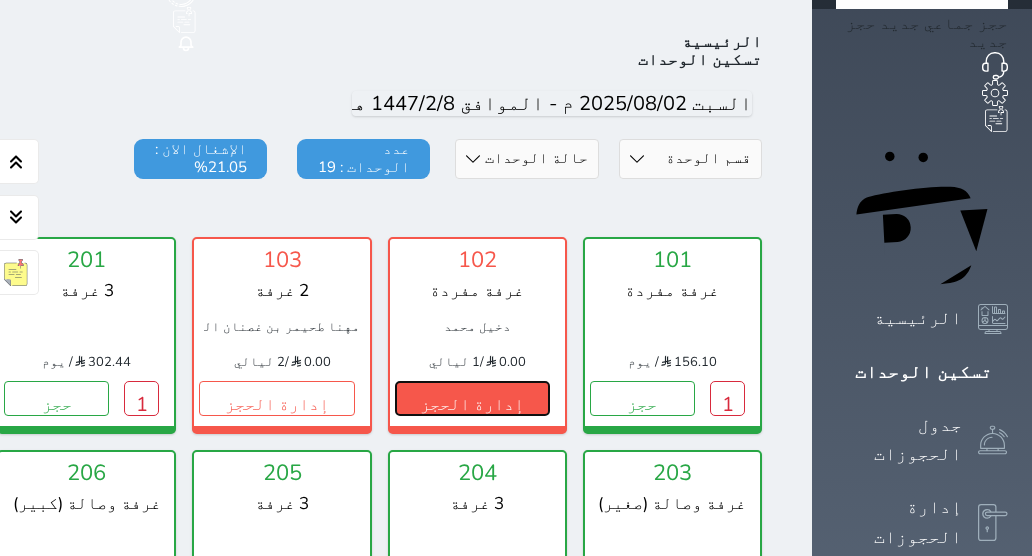 click on "إدارة الحجز" at bounding box center (472, 398) 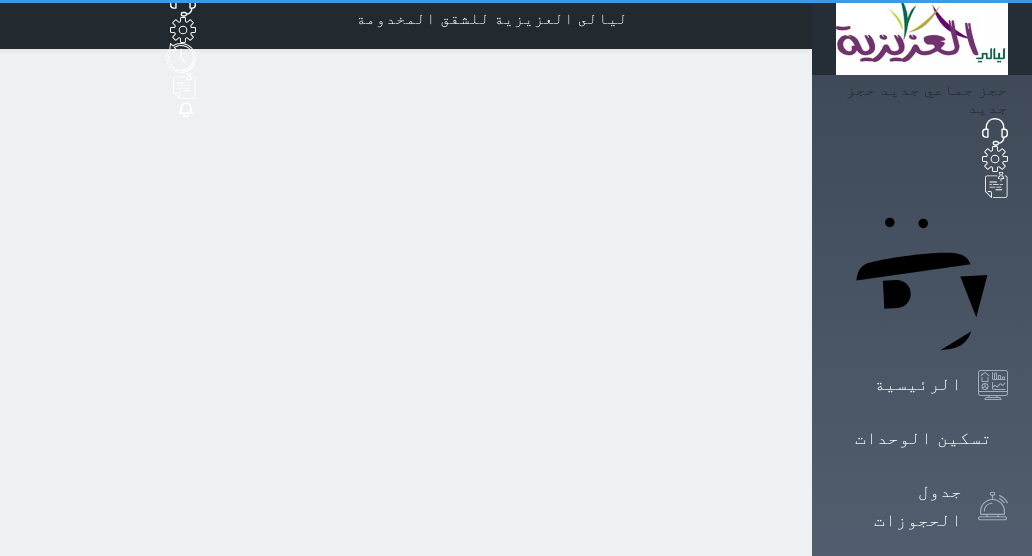 scroll, scrollTop: 0, scrollLeft: 0, axis: both 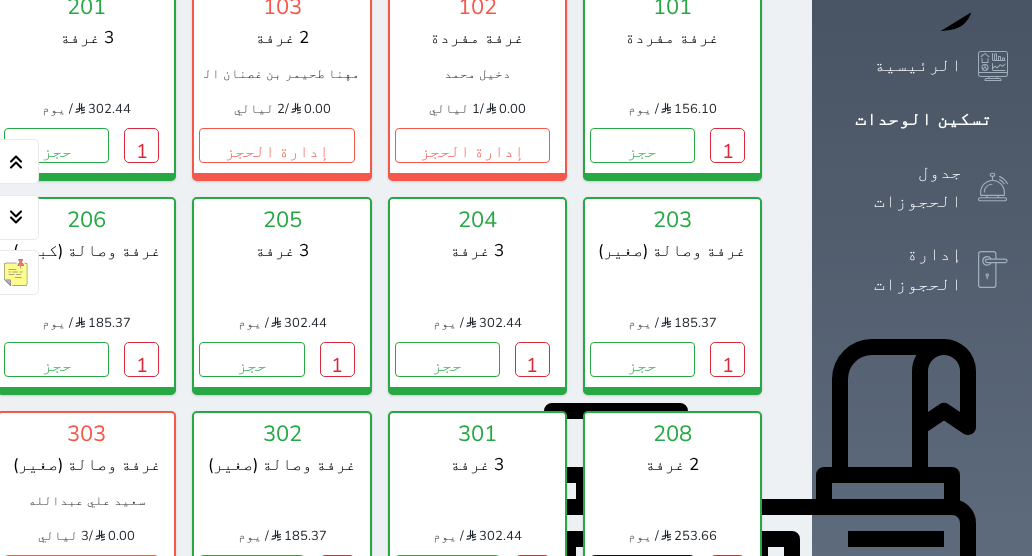 click on "حجز" at bounding box center (642, 572) 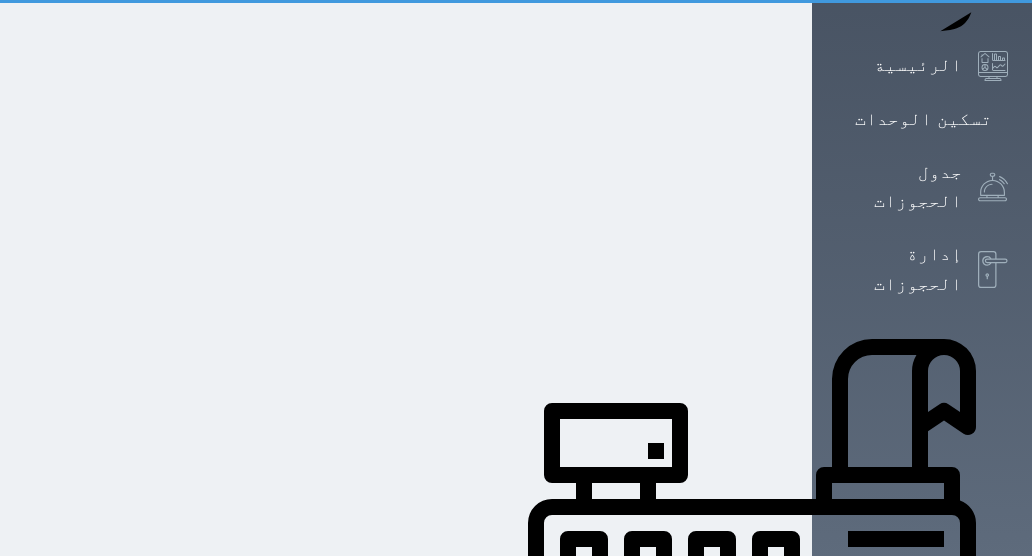 scroll, scrollTop: 49, scrollLeft: 0, axis: vertical 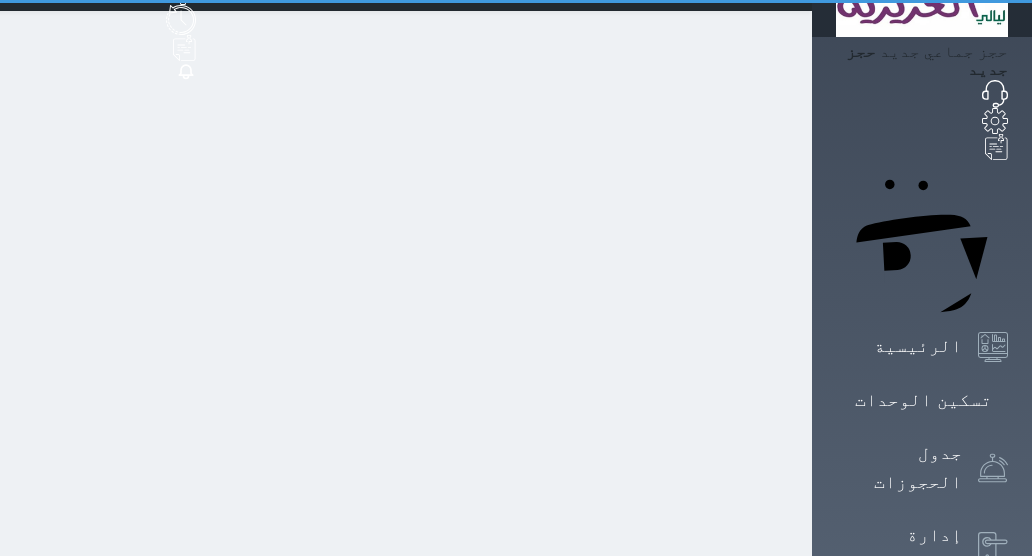 select on "1" 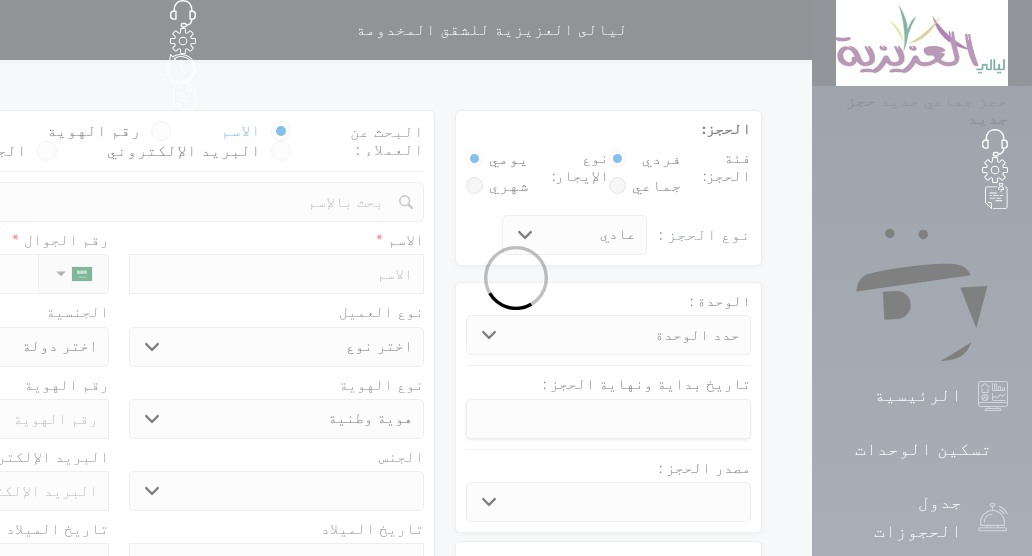 select 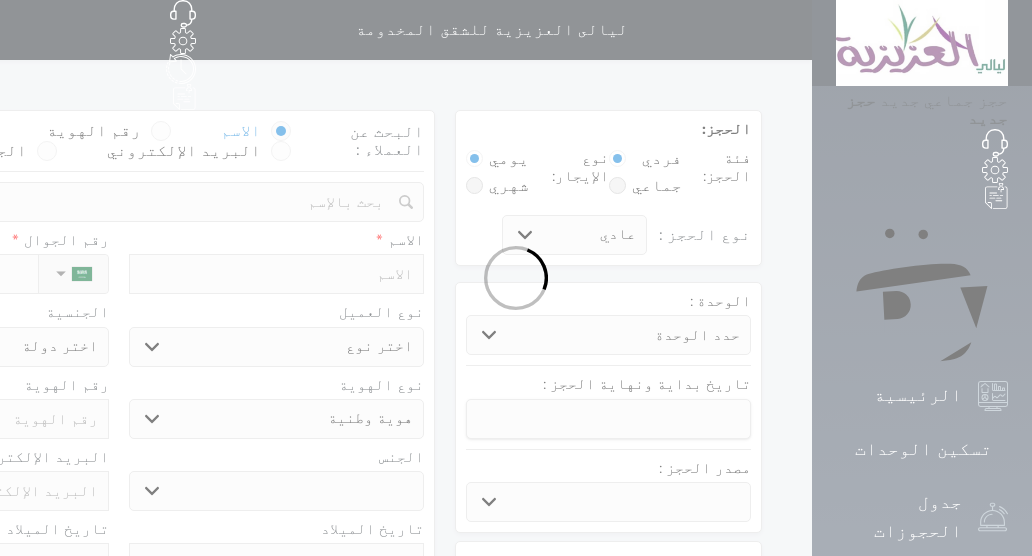 select 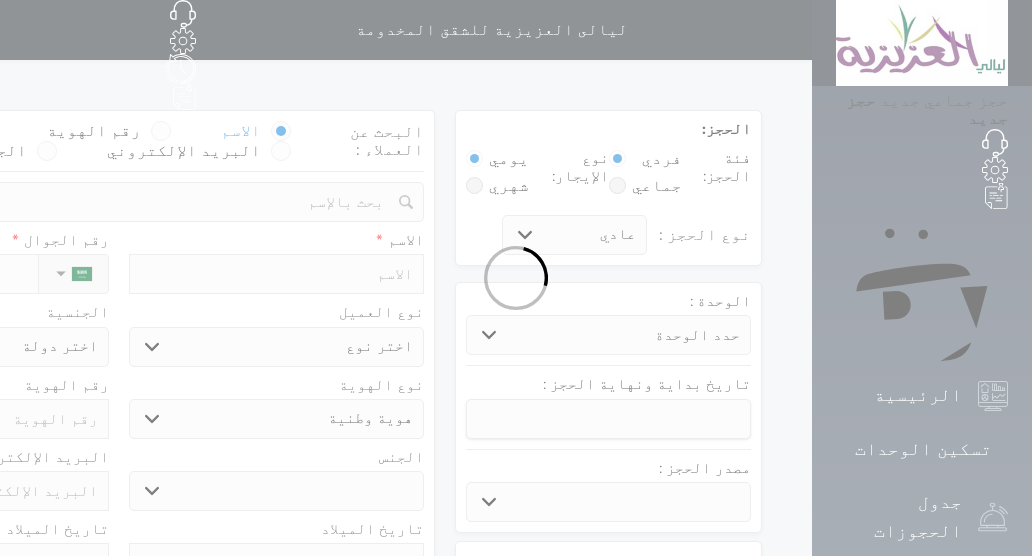 select 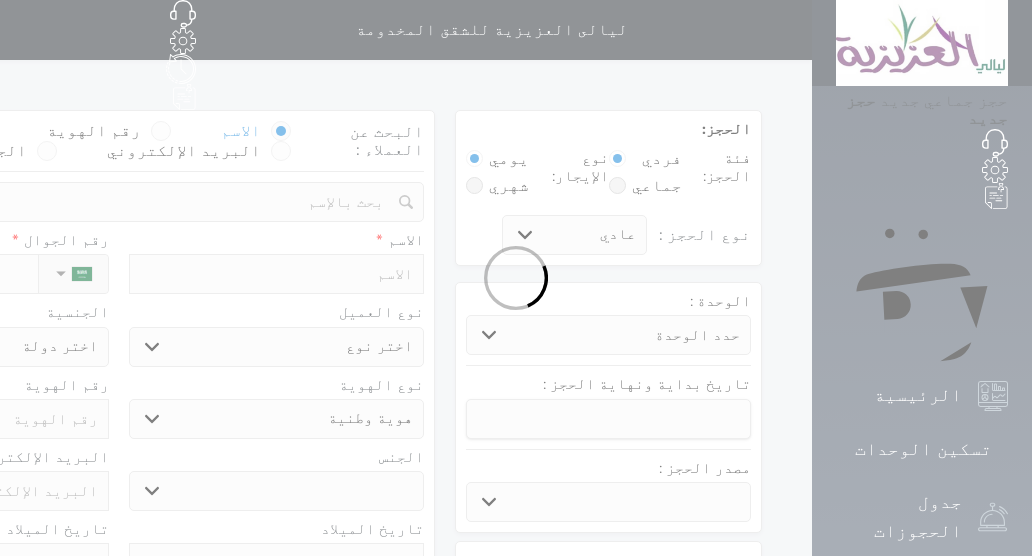 select 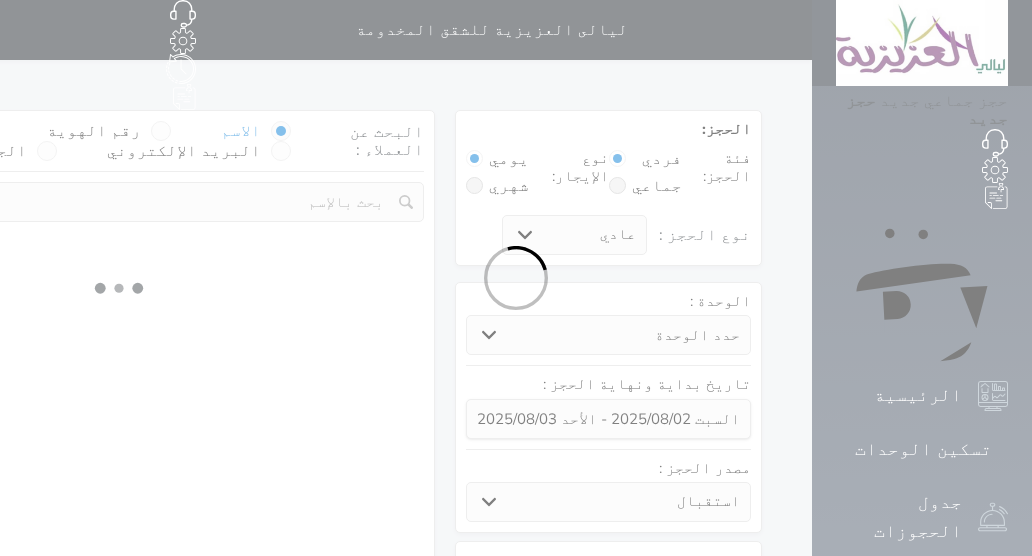select 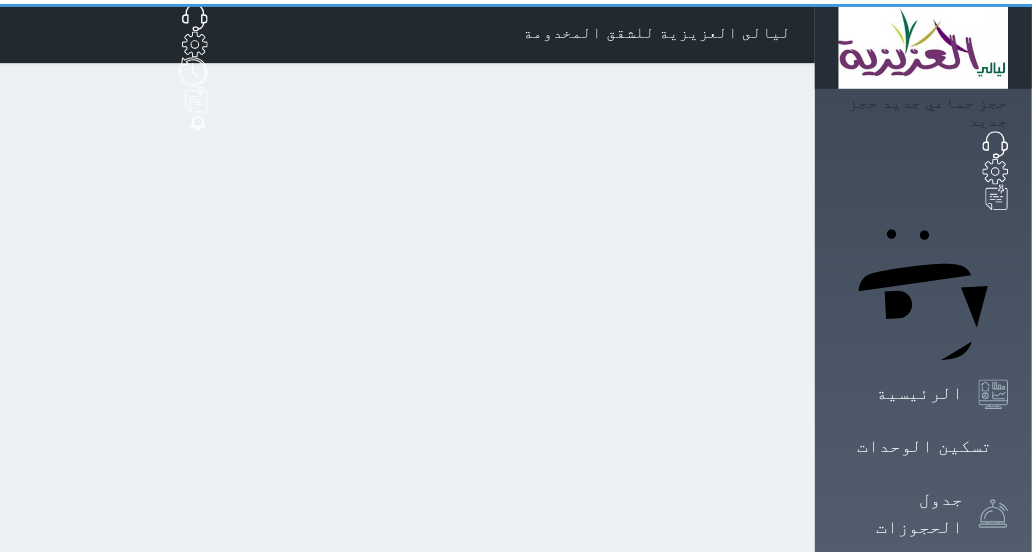 scroll, scrollTop: 0, scrollLeft: 0, axis: both 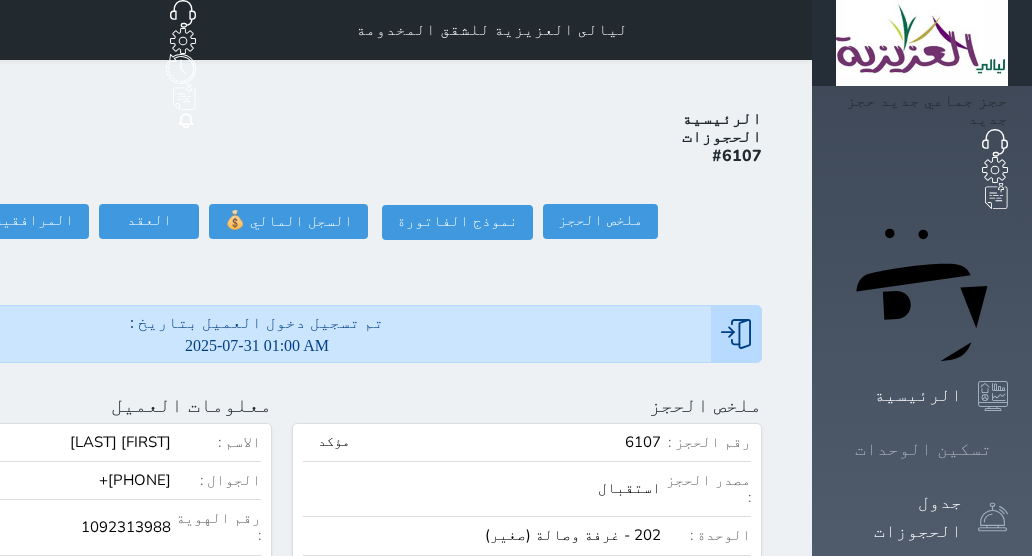 click on "تسكين الوحدات" at bounding box center [923, 449] 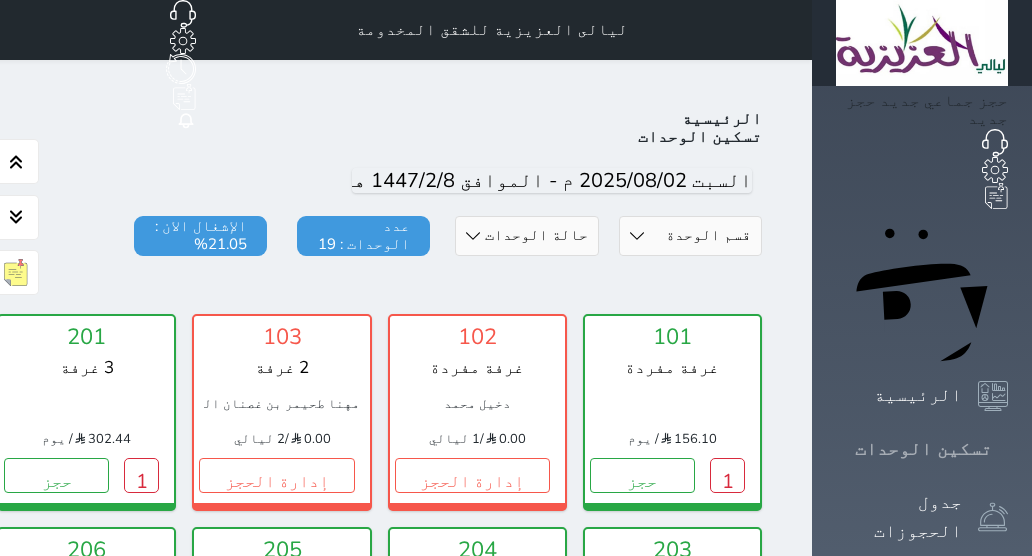 scroll, scrollTop: 77, scrollLeft: 0, axis: vertical 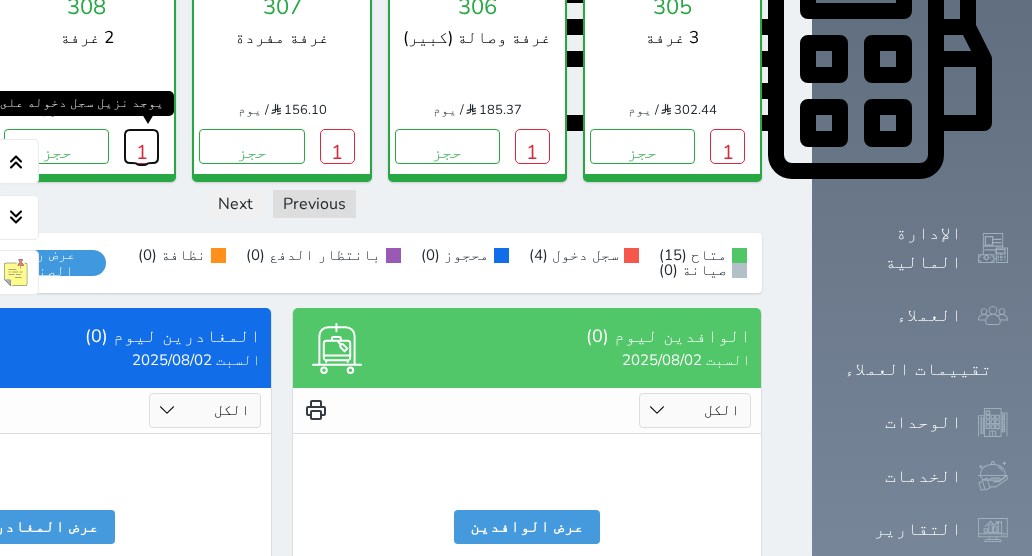 click on "1" at bounding box center [141, 146] 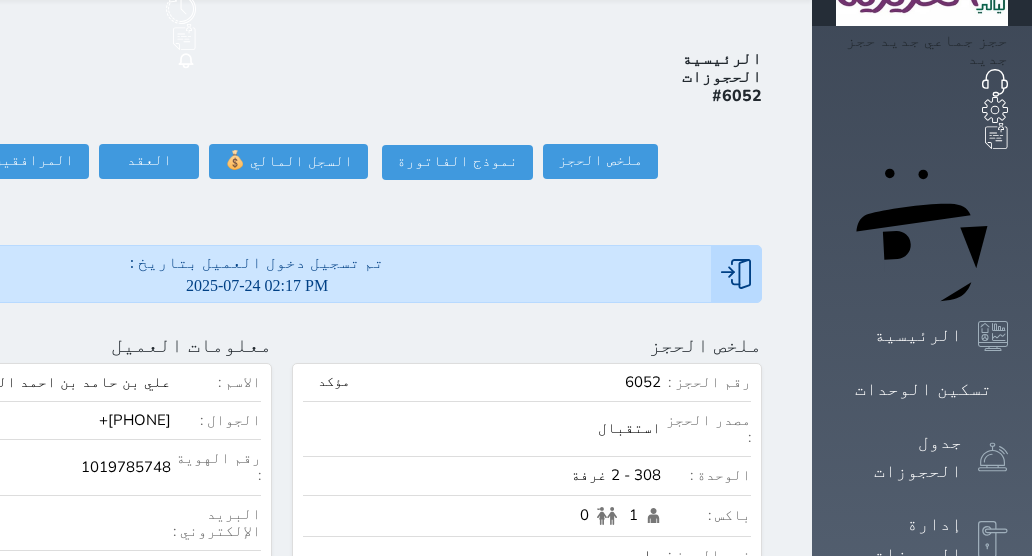 scroll, scrollTop: 0, scrollLeft: 0, axis: both 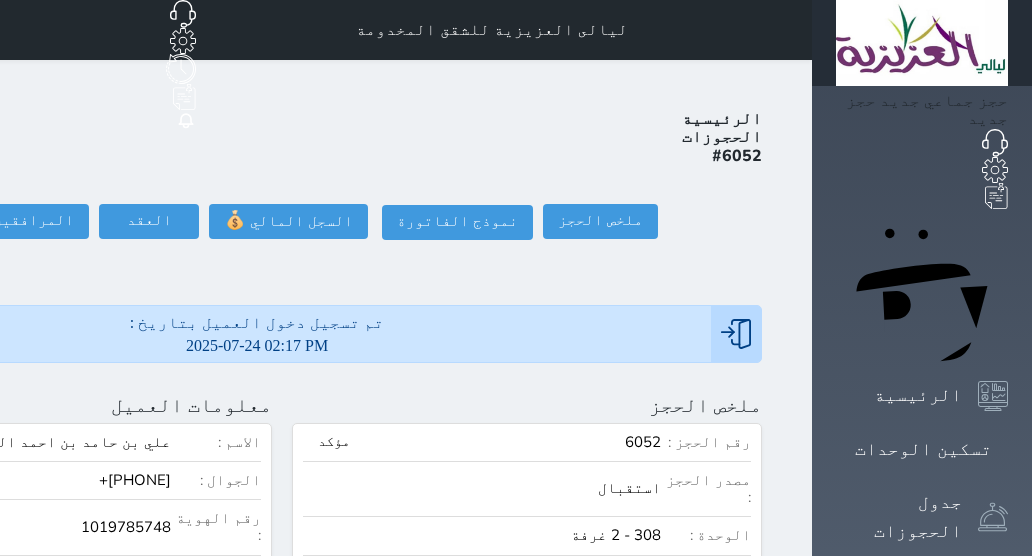 click on "Your browser does not support the audio element.
حجز جماعي جديد   حجز جديد             الرئيسية     تسكين الوحدات     جدول الحجوزات     إدارة الحجوزات     POS     الإدارة المالية     العملاء     تقييمات العملاء     الوحدات     الخدمات     التقارير     الإعدادات                                 المدفوعات الالكترونية     الدعم الفني
ليالى العزيزية للشقق المخدومة
حجز جماعي جديد   حجز جديد   غير مرتبط مع منصة زاتكا المرحلة الثانية   غير مرتبط مع شموس   مرتبط مع المنصة الوطنية للرصد السياحي             إشعار   الغرفة   النزيل   المصدر
Admin
الرئيسية   الحجوزات   #6052         ملخص الحجز" at bounding box center (516, 278) 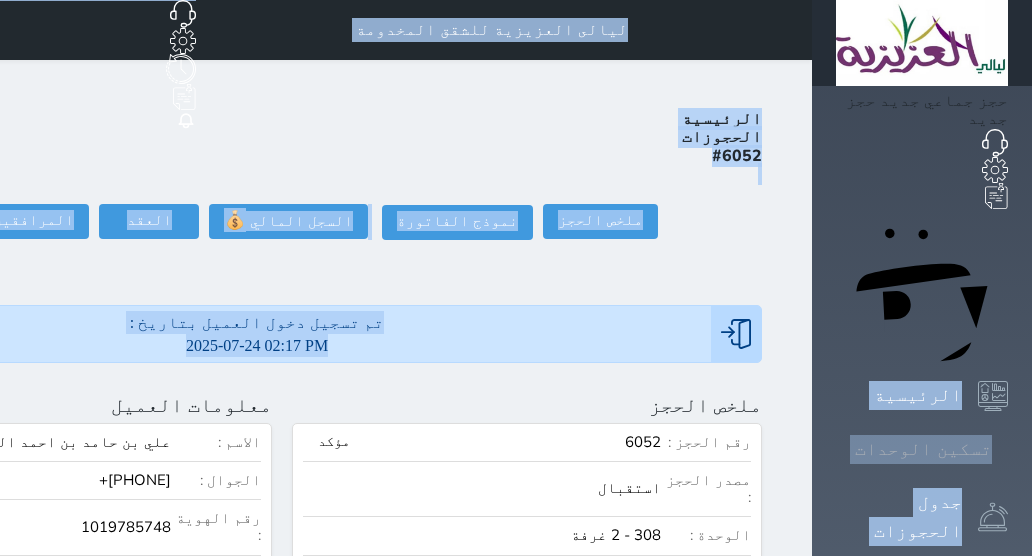 click 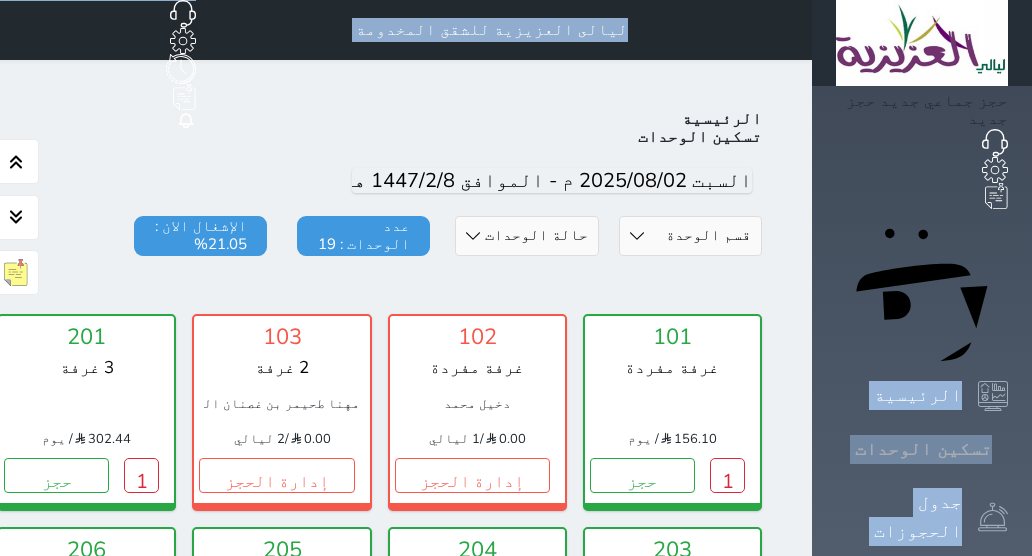 scroll, scrollTop: 77, scrollLeft: 0, axis: vertical 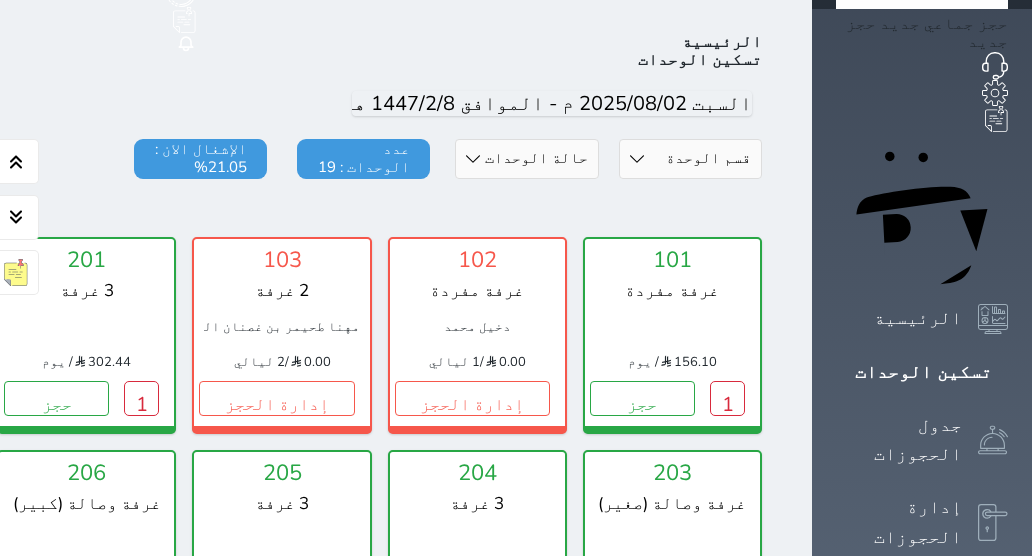 click at bounding box center [282, 209] 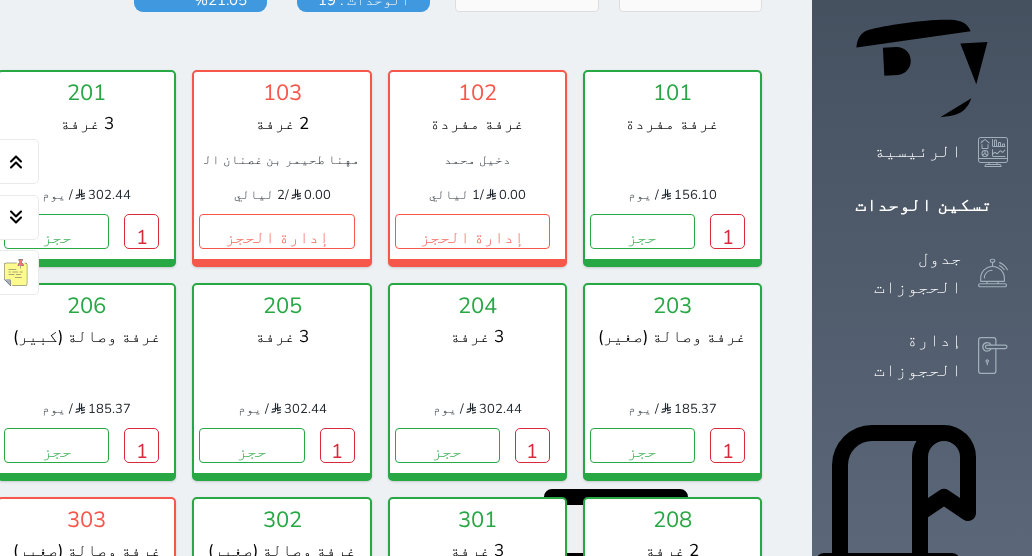 scroll, scrollTop: 237, scrollLeft: 0, axis: vertical 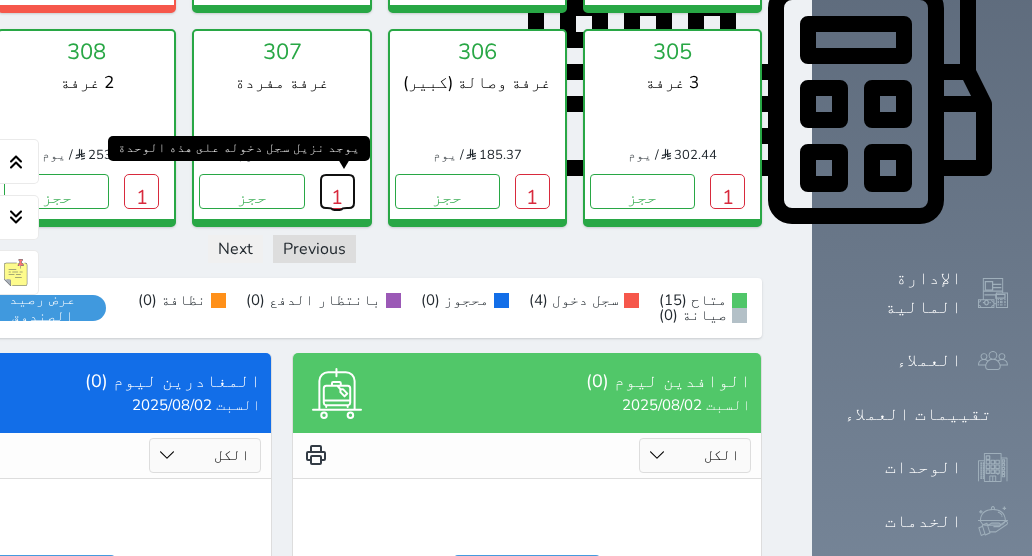 click on "1" at bounding box center [337, 191] 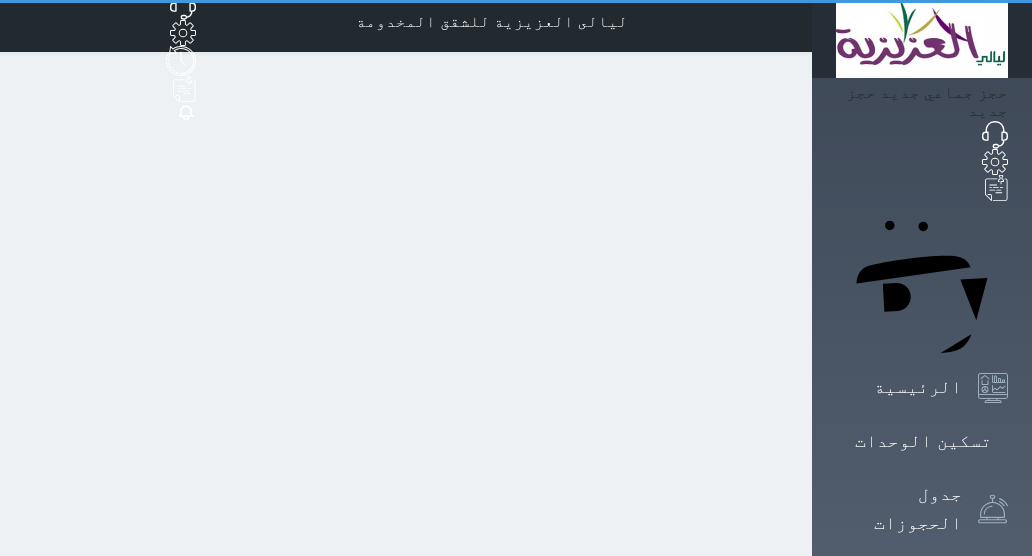 scroll, scrollTop: 0, scrollLeft: 0, axis: both 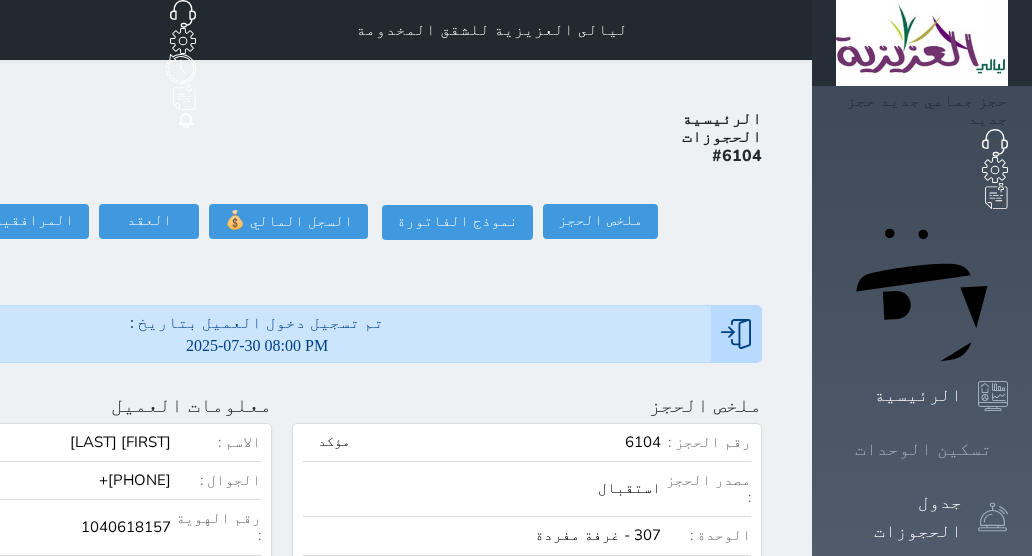 click on "تسكين الوحدات" at bounding box center [923, 449] 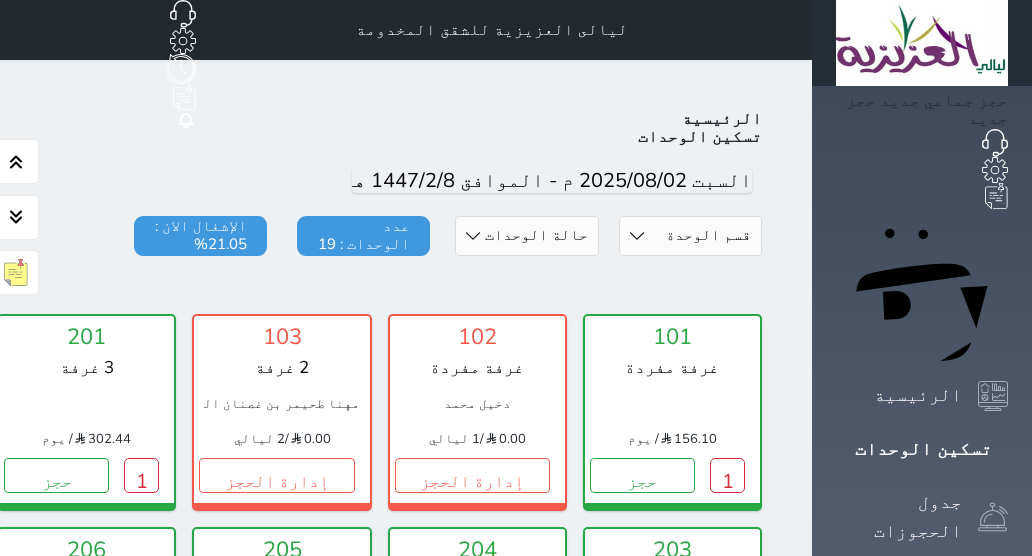scroll, scrollTop: 77, scrollLeft: 0, axis: vertical 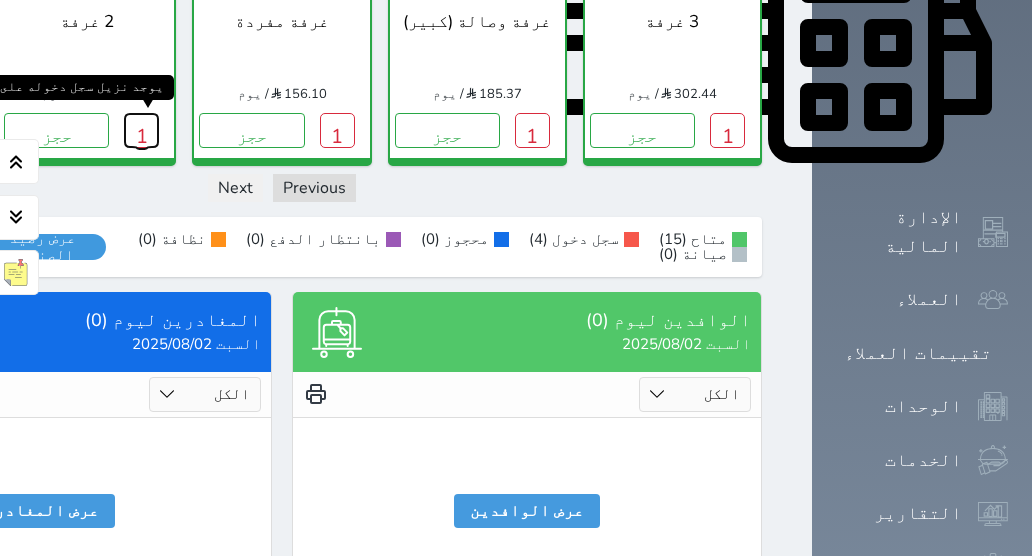 click on "1" at bounding box center (141, 130) 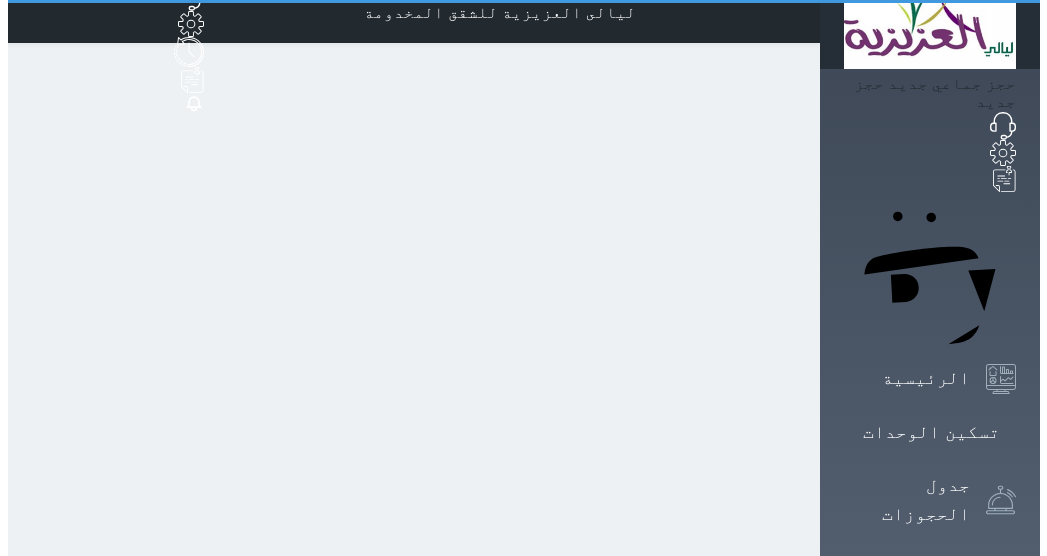 scroll, scrollTop: 0, scrollLeft: 0, axis: both 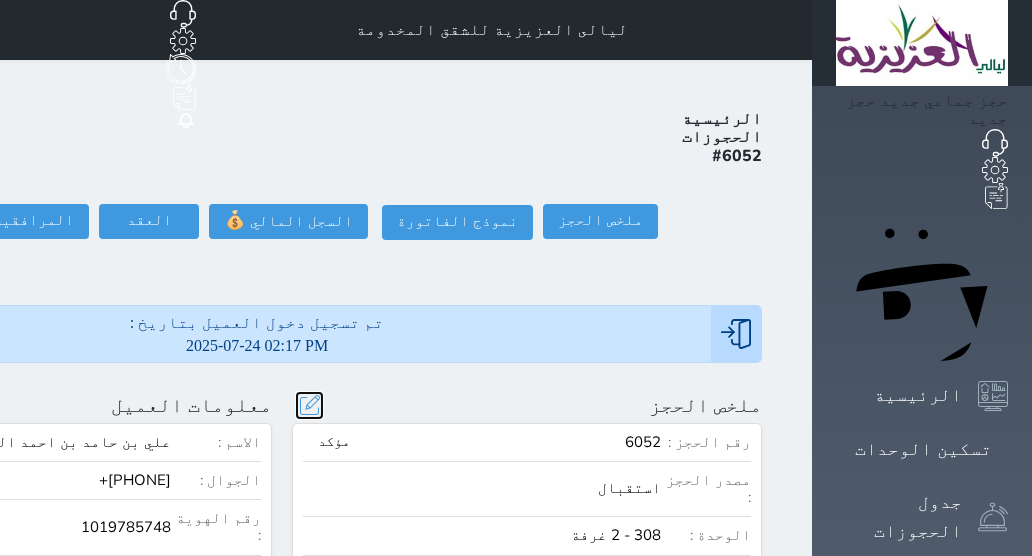 click at bounding box center (309, 405) 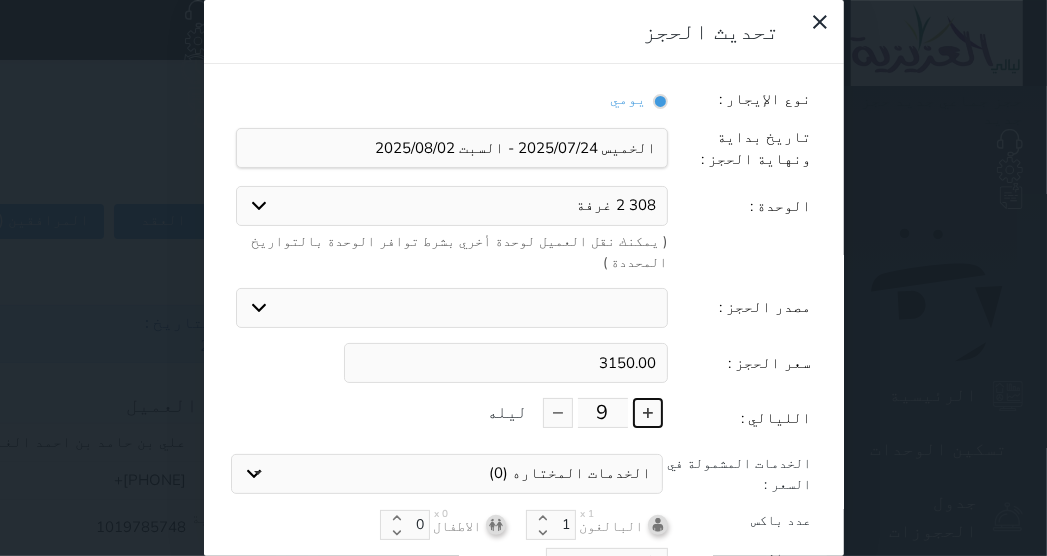 click at bounding box center [648, 413] 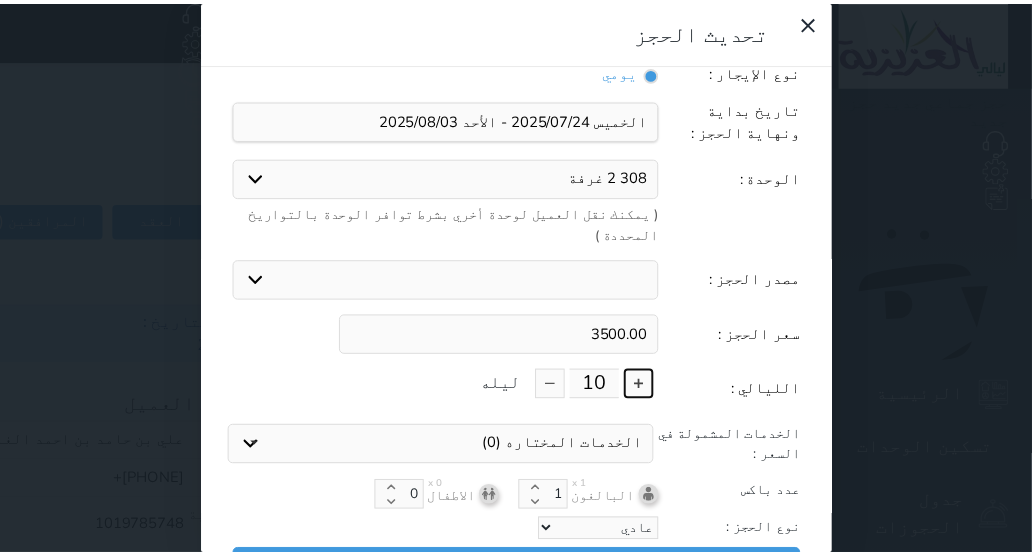 scroll, scrollTop: 44, scrollLeft: 0, axis: vertical 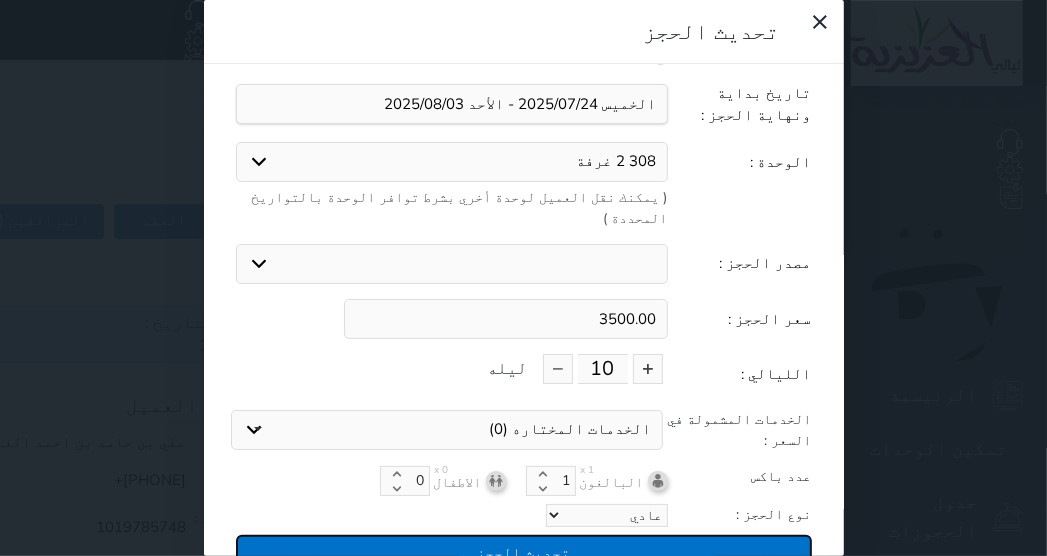 click on "تحديث الحجز" at bounding box center (524, 552) 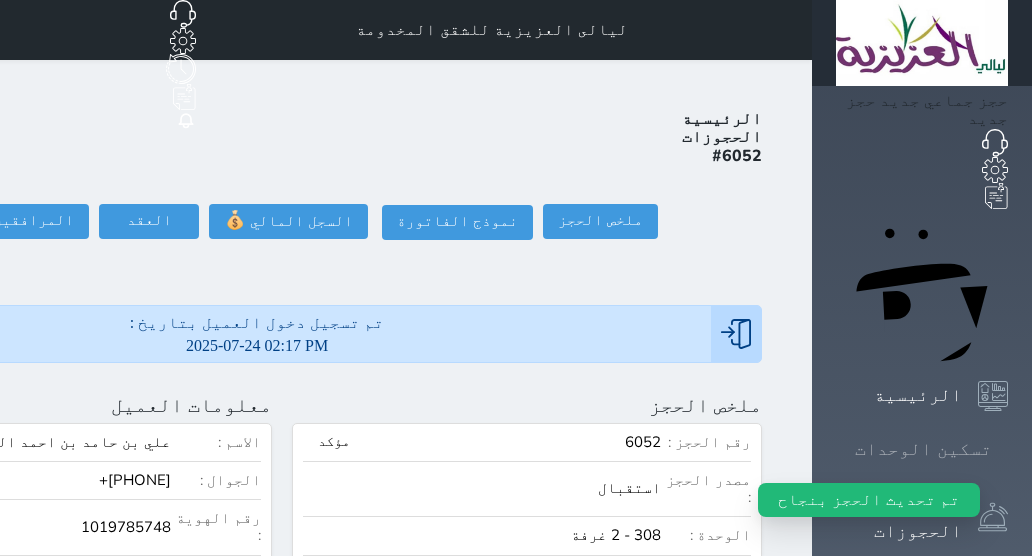 click on "تسكين الوحدات" at bounding box center [923, 449] 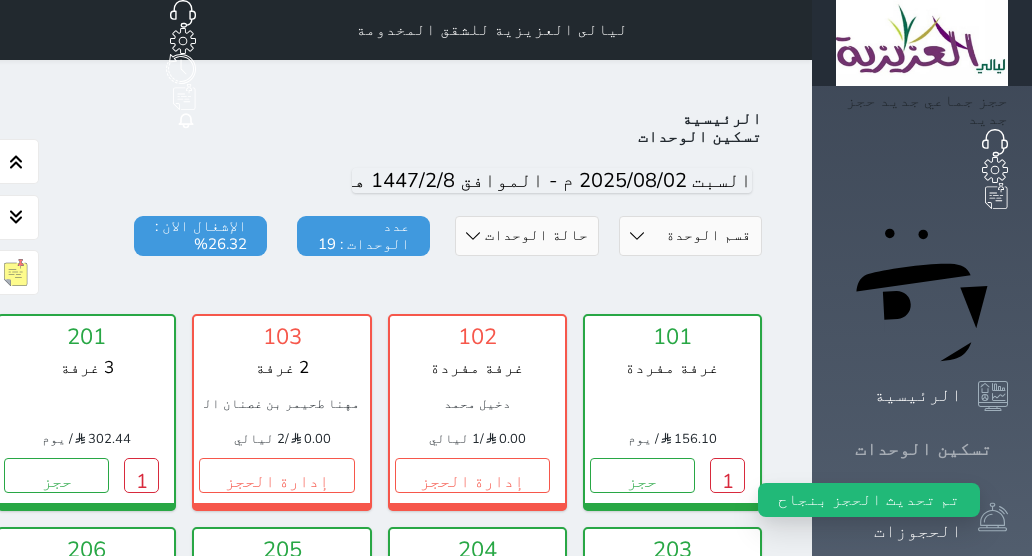 scroll, scrollTop: 77, scrollLeft: 0, axis: vertical 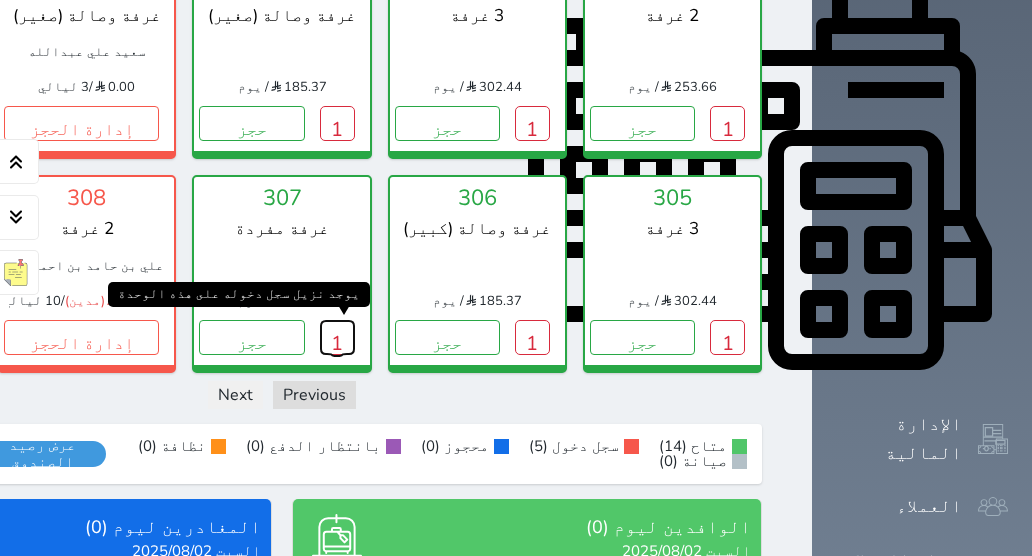 click on "1" at bounding box center [337, 337] 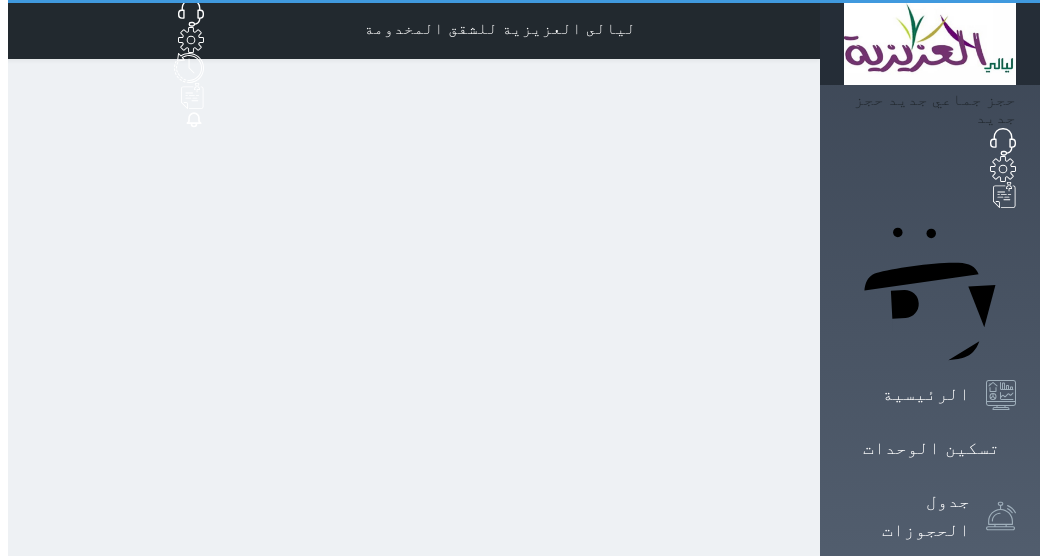 scroll, scrollTop: 0, scrollLeft: 0, axis: both 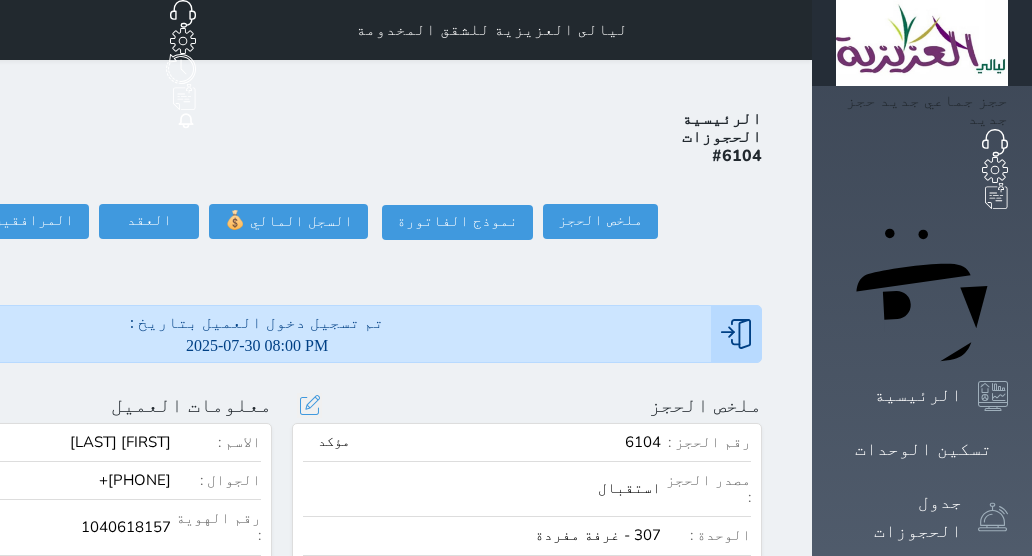 select 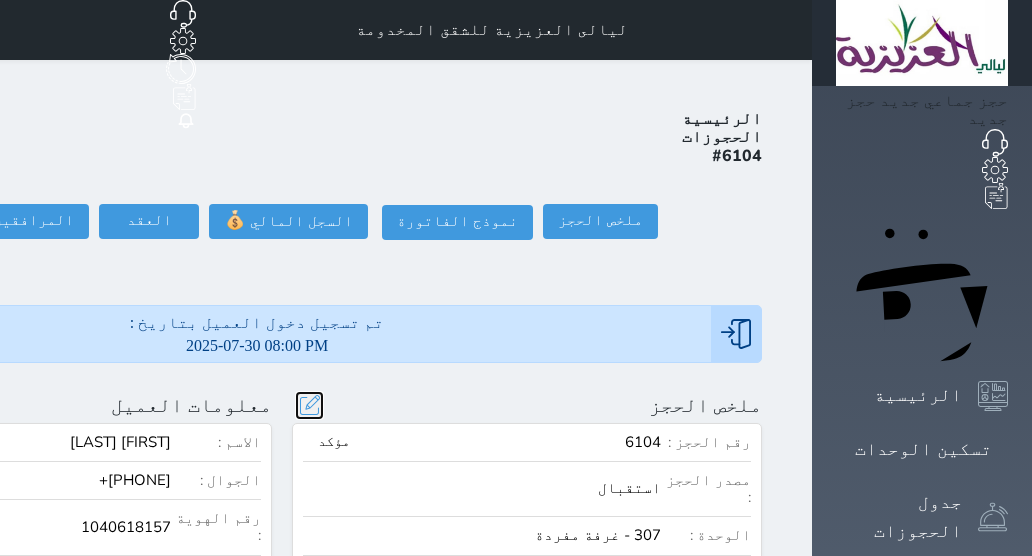 click at bounding box center (309, 405) 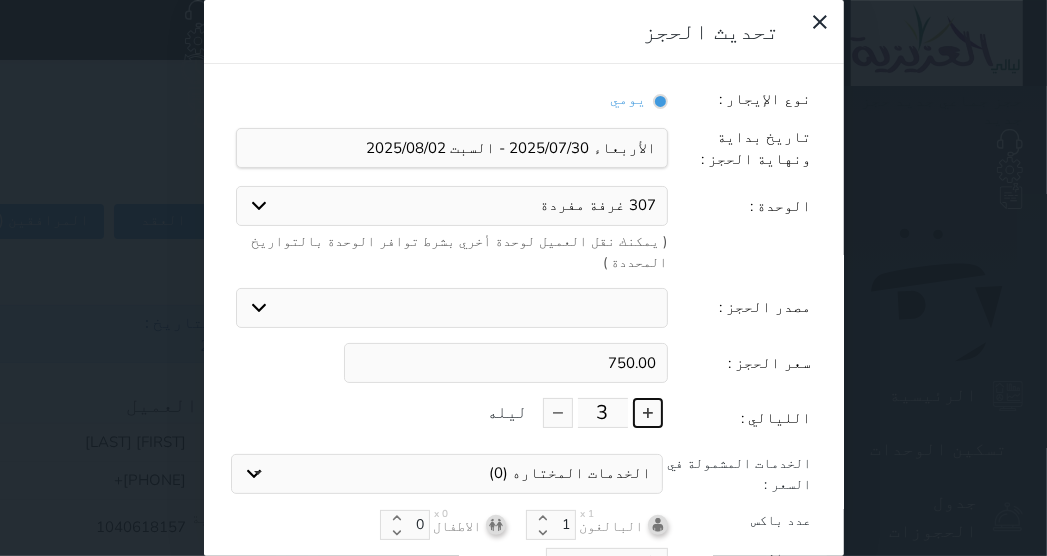 click at bounding box center [648, 413] 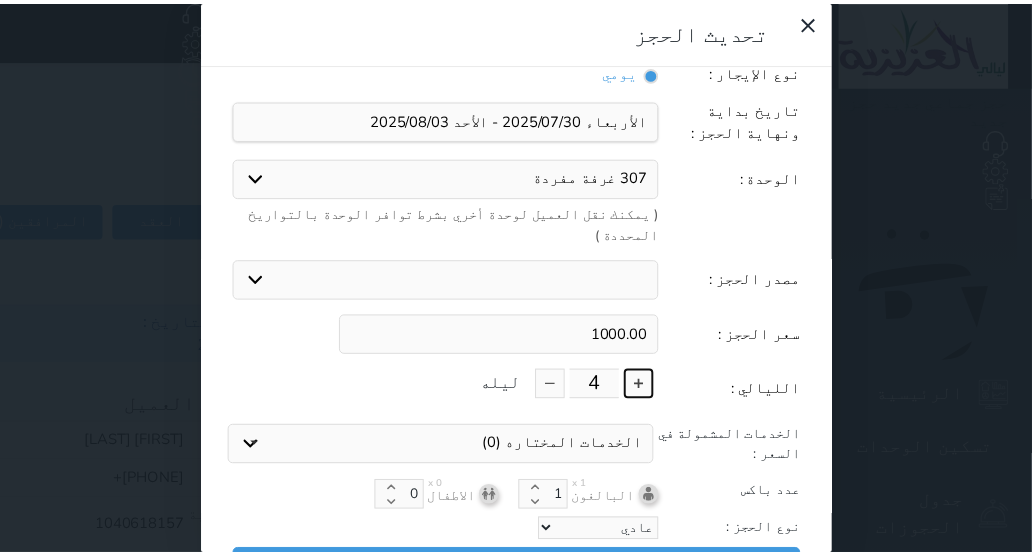 scroll, scrollTop: 44, scrollLeft: 0, axis: vertical 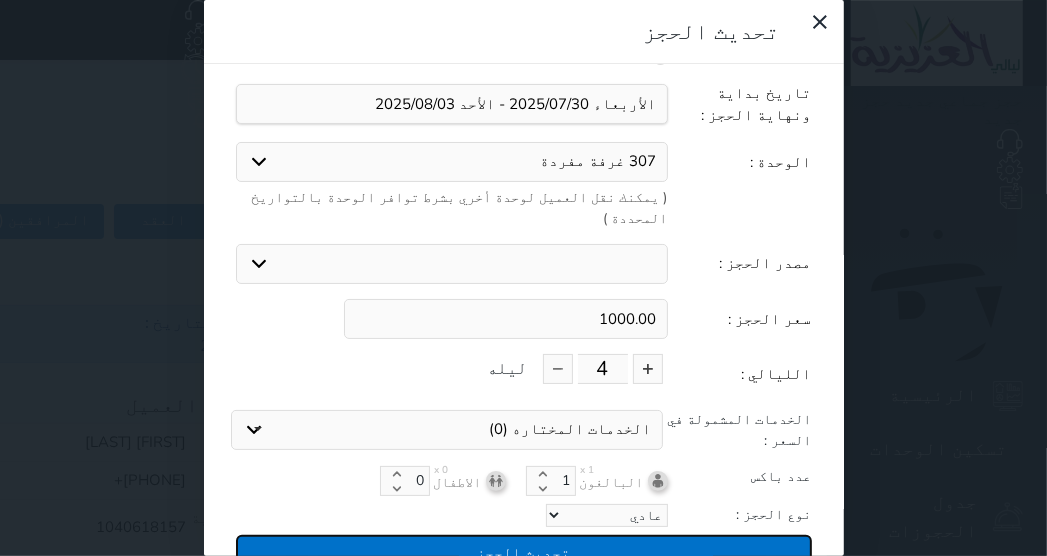 click on "تحديث الحجز" at bounding box center [524, 552] 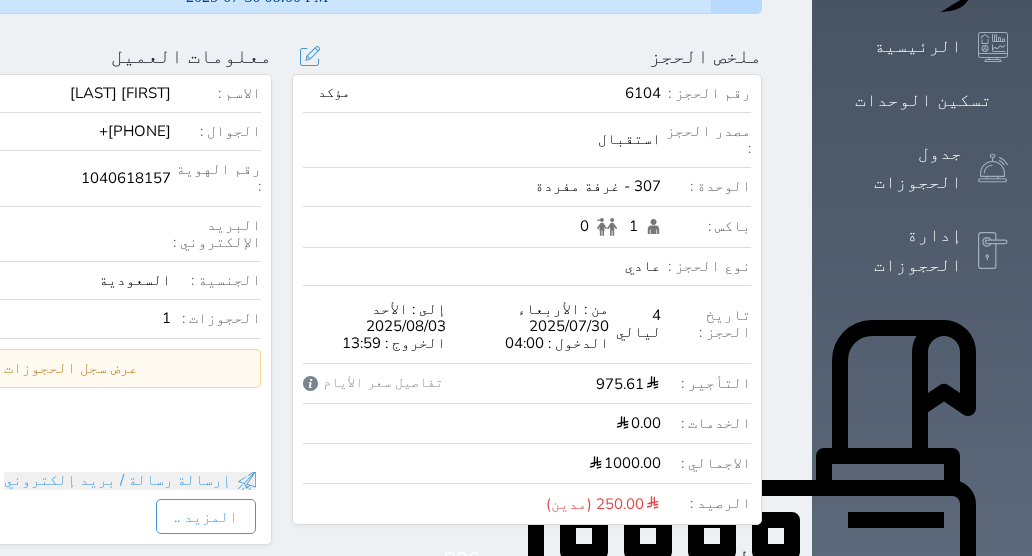scroll, scrollTop: 0, scrollLeft: 0, axis: both 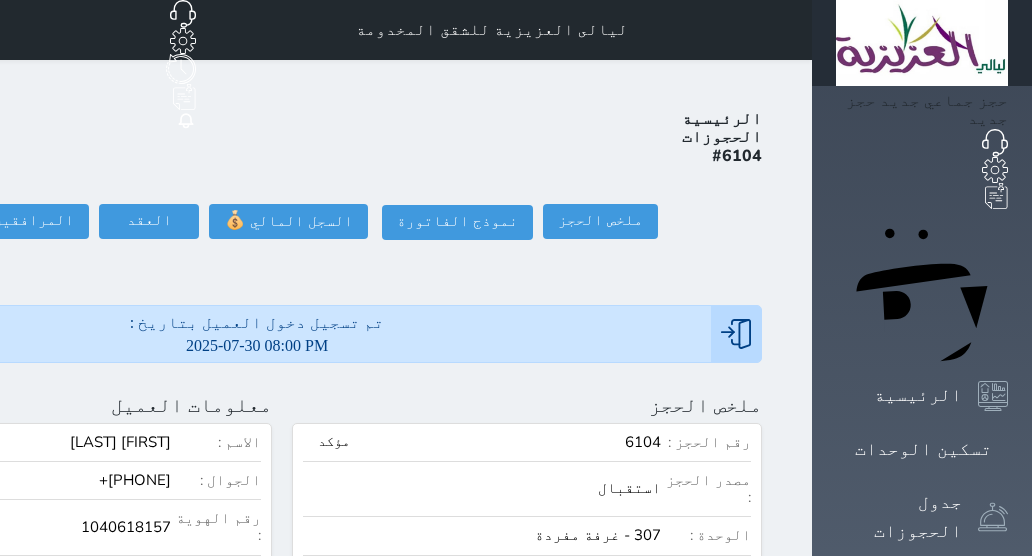 click on "ملخص الحجز           تحديث الحجز                       نوع الإيجار :     يومي     تاريخ بداية ونهاية الحجز :     الوحدة :   307 غرفة مفردة     ( يمكنك نقل العميل لوحدة أخري بشرط توافر الوحدة بالتواريخ المحددة )   مصدر الحجز :   استقبال الموقع الإلكتروني بوكينج المسافر اكسبيديا مواقع التواصل الإجتماعي اويو اخرى     سعر الحجز :   1000         الليالي :     4     ليله    الخدمات المشمولة في السعر :   الخدمات المختاره (0)  تحديد الكل  ×  فطار   عدد باكس           البالغون   x 1   1                             الاطفال   x 0   0               نوع الحجز :
عادي
إقامة مجانية
تحديث الحجز" at bounding box center (527, 1048) 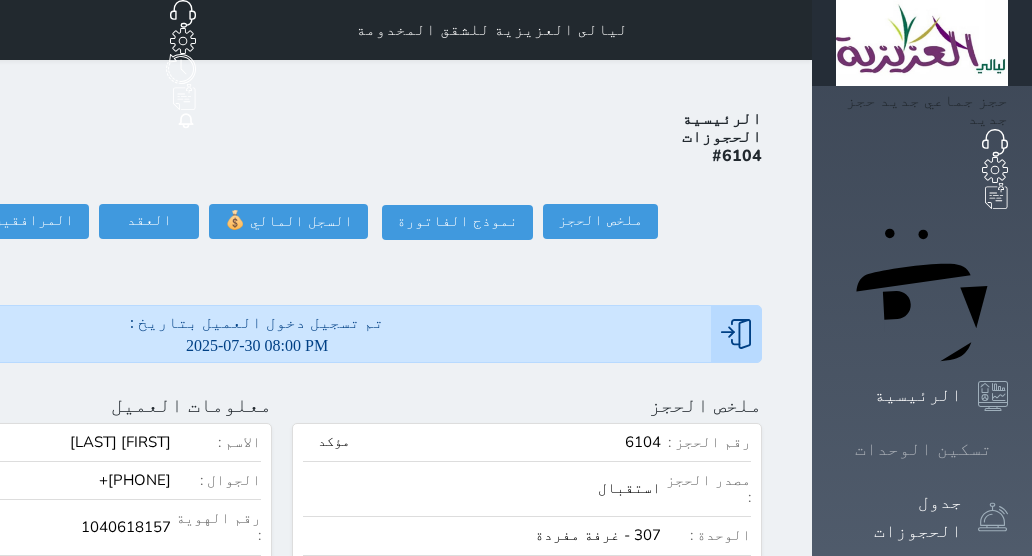 click at bounding box center (1008, 449) 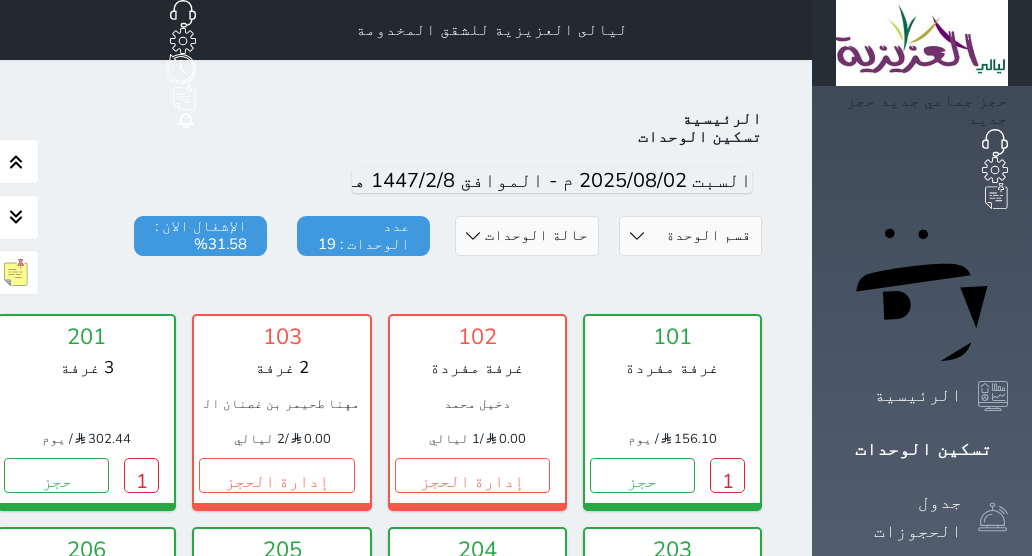scroll, scrollTop: 77, scrollLeft: 0, axis: vertical 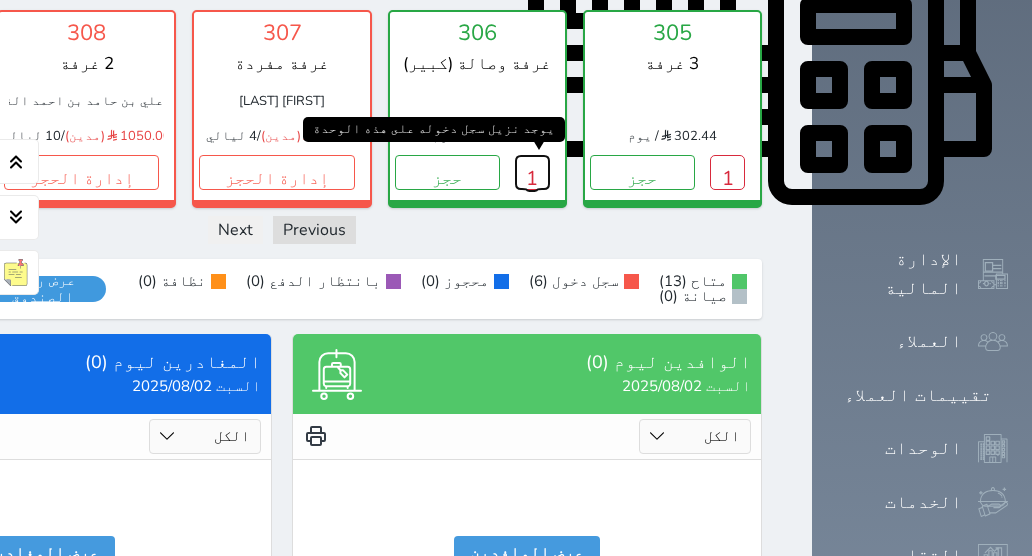 click on "1" at bounding box center [532, 172] 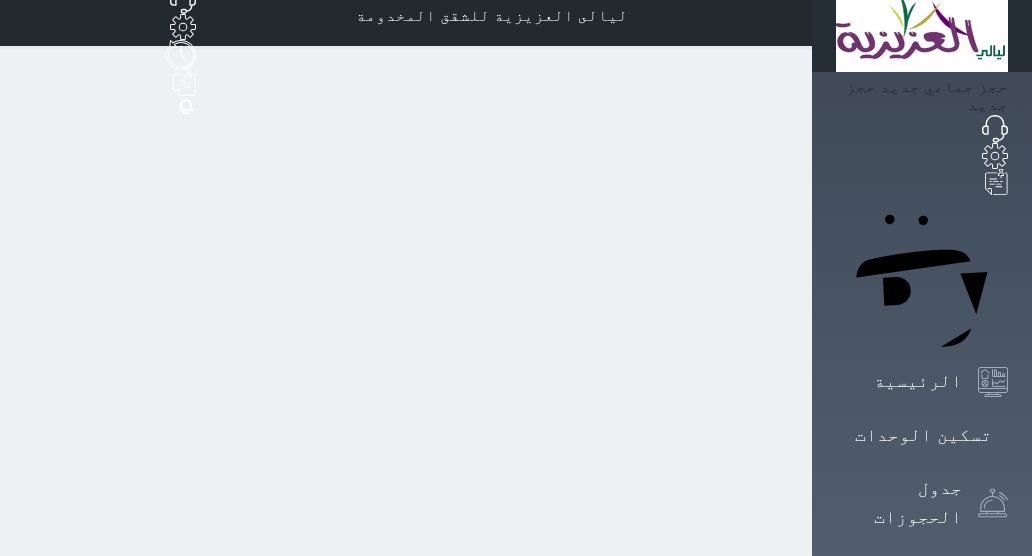 scroll, scrollTop: 0, scrollLeft: 0, axis: both 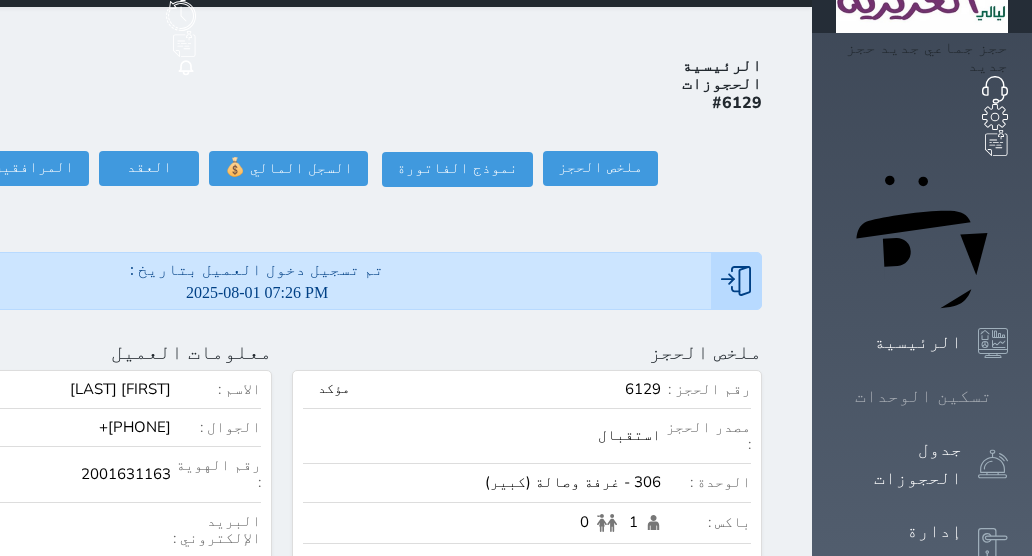 click on "تسكين الوحدات" at bounding box center (923, 396) 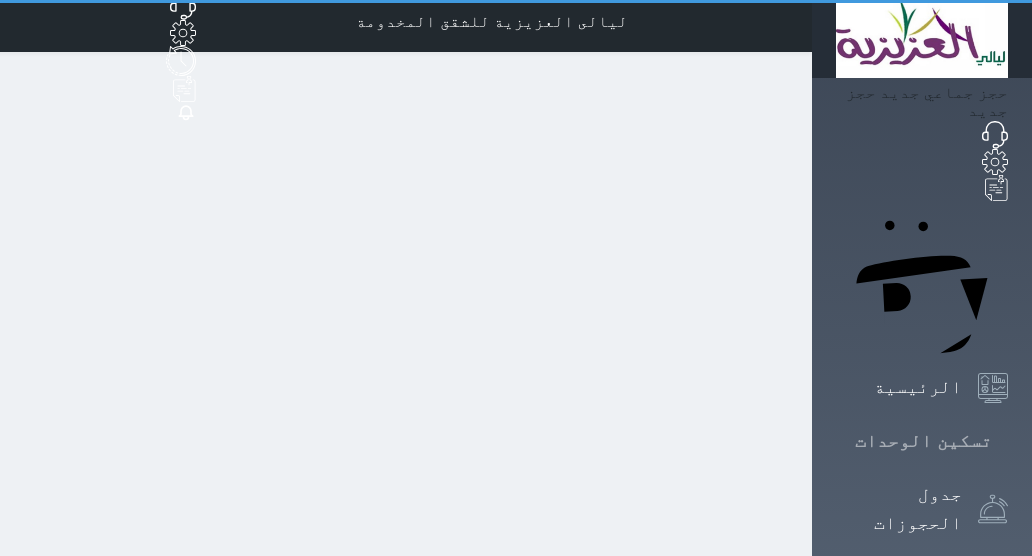 scroll, scrollTop: 0, scrollLeft: 0, axis: both 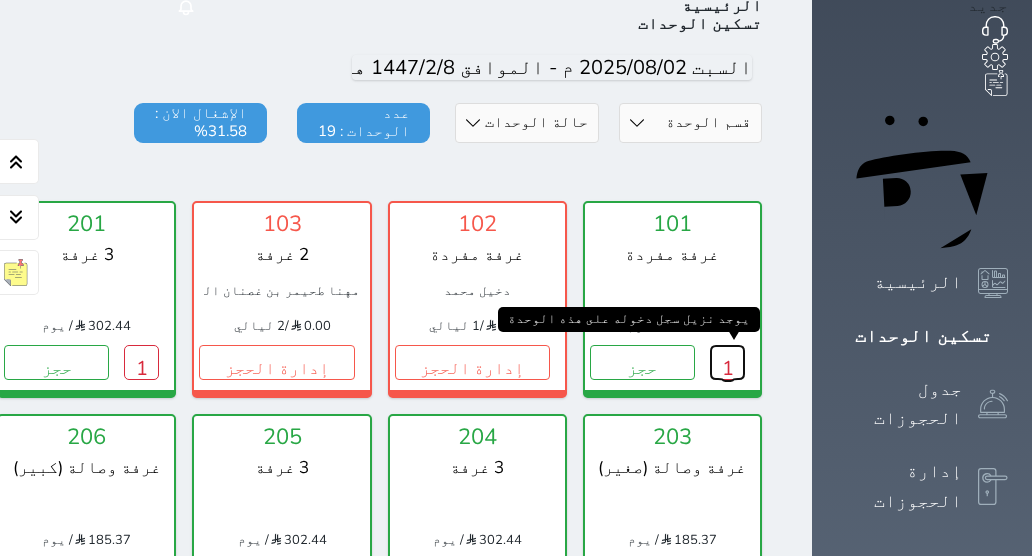 click on "1" at bounding box center [727, 362] 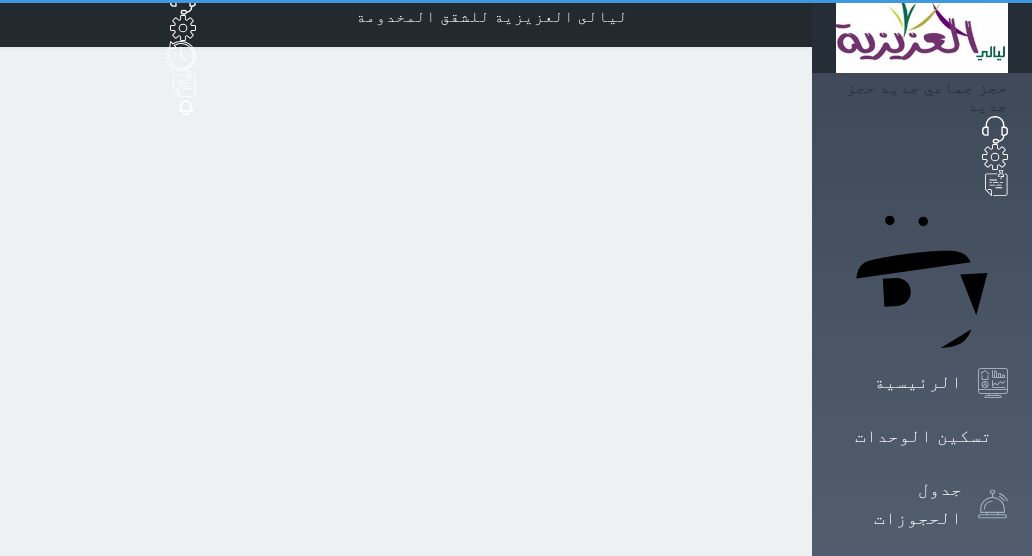 scroll, scrollTop: 0, scrollLeft: 0, axis: both 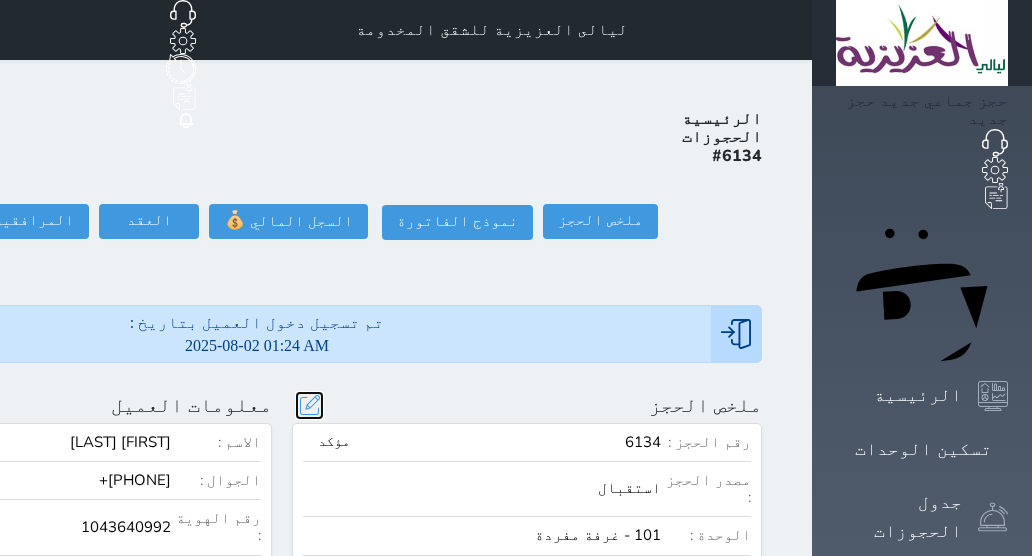click at bounding box center (309, 405) 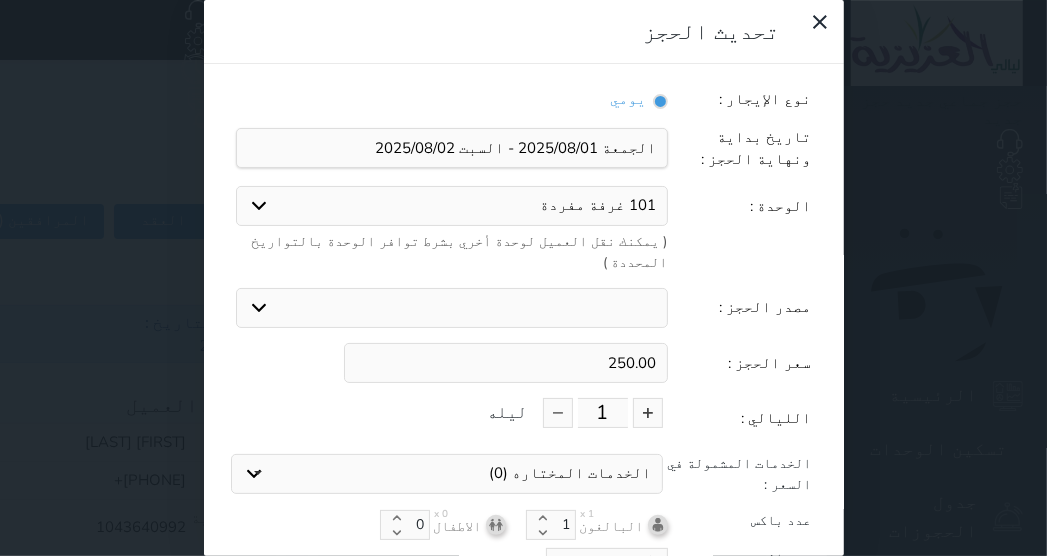 click on "تحديث الحجز                       نوع الإيجار :     يومي     تاريخ بداية ونهاية الحجز :     الوحدة :   101 غرفة مفردة   102 غرفة مفردة 304 3 غرفة   ( يمكنك نقل العميل لوحدة أخري بشرط توافر الوحدة بالتواريخ المحددة )   مصدر الحجز :   استقبال الموقع الإلكتروني بوكينج المسافر اكسبيديا مواقع التواصل الإجتماعي اويو اخرى     سعر الحجز :   250.00         الليالي :     1     ليله    الخدمات المشمولة في السعر :   الخدمات المختاره (0)  تحديد الكل  ×  فطار   عدد باكس           البالغون   x 1   1                             الاطفال   x 0   0               نوع الحجز :
عادي
إقامة مجانية" at bounding box center (523, 278) 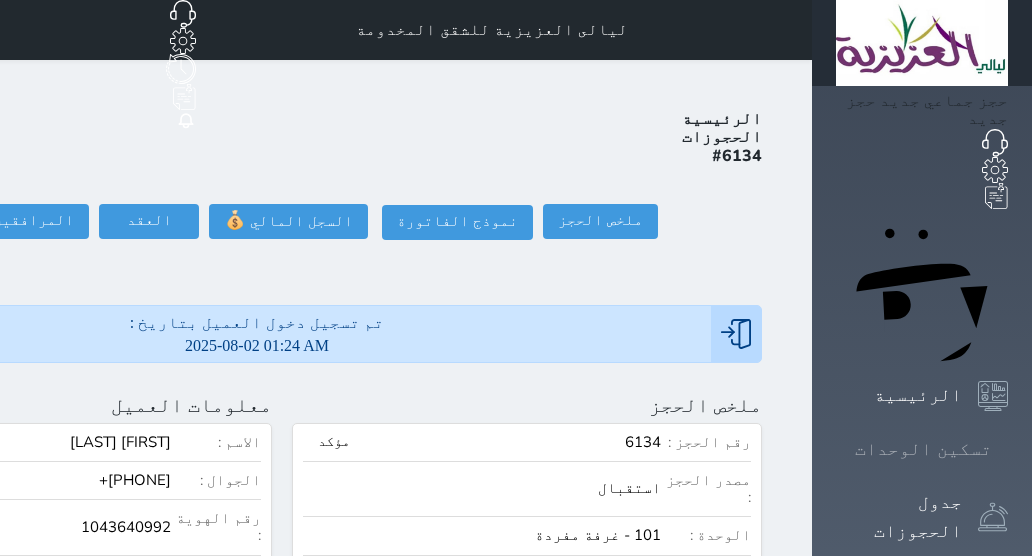 click on "تسكين الوحدات" at bounding box center [923, 449] 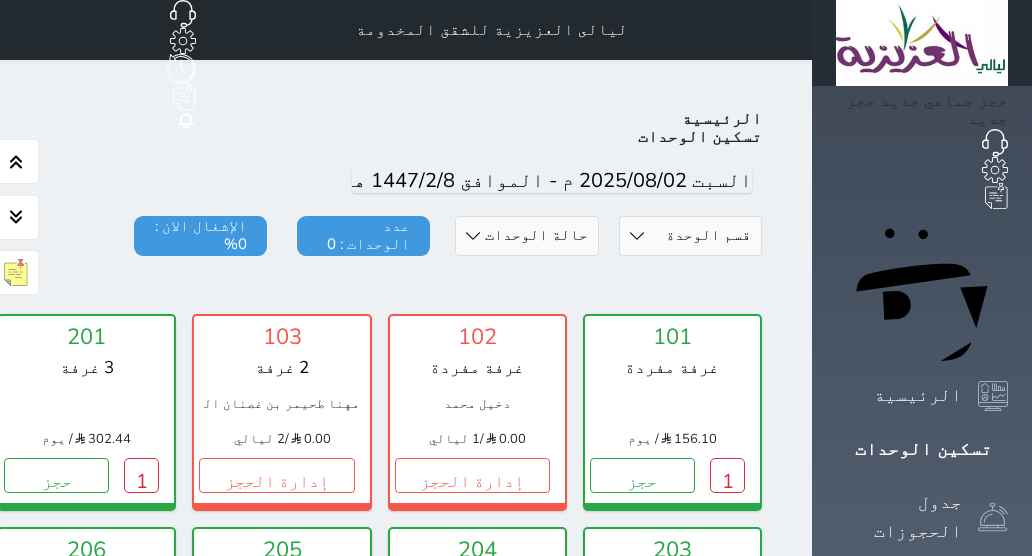 scroll, scrollTop: 77, scrollLeft: 0, axis: vertical 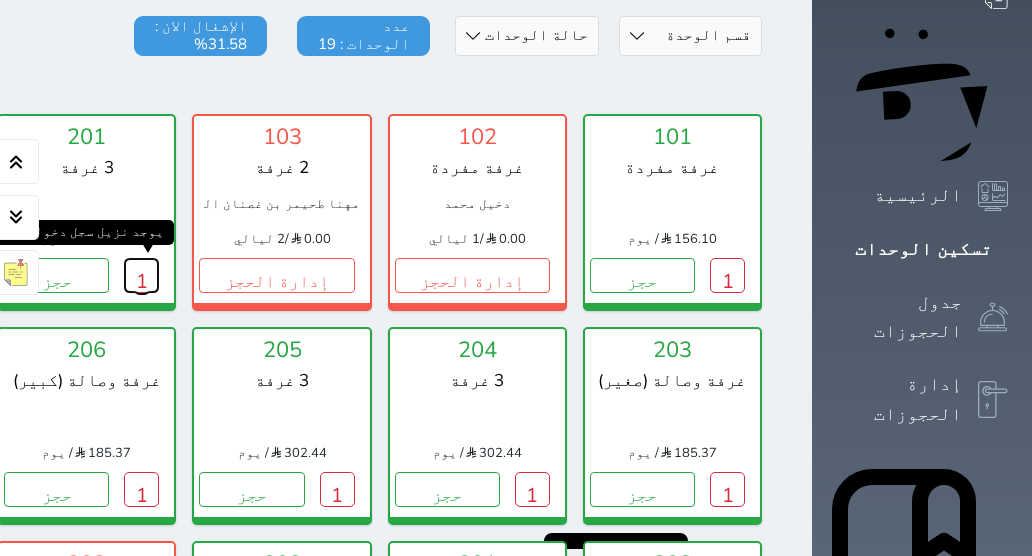 click on "1" at bounding box center (141, 275) 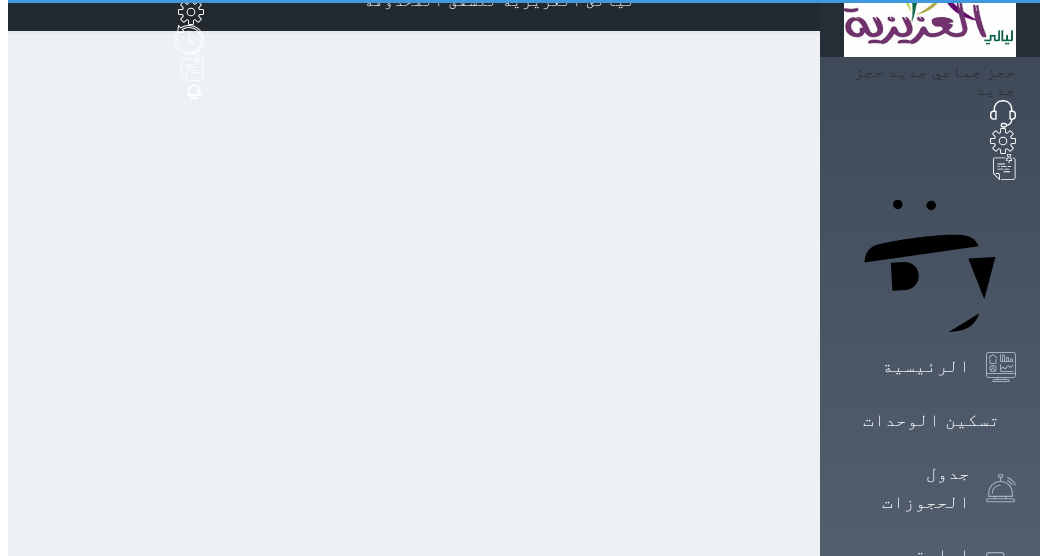 scroll, scrollTop: 0, scrollLeft: 0, axis: both 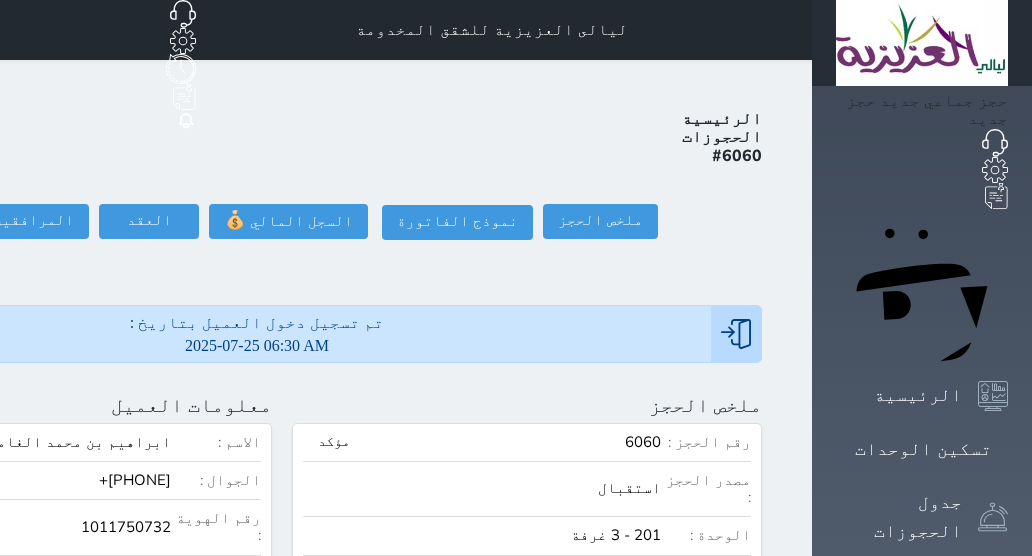 drag, startPoint x: 455, startPoint y: 298, endPoint x: 474, endPoint y: 298, distance: 19 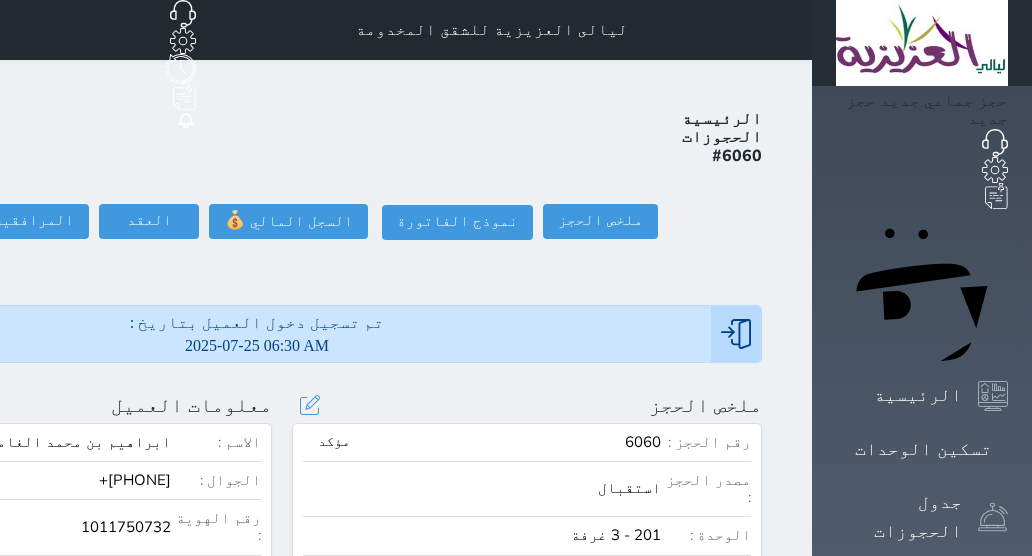 click on "معلومات العميل           تحديث العميل                 البحث عن العملاء :        الاسم       رقم الهوية       البريد الإلكتروني       الجوال       [FIRST] [LAST] +[PHONE]     تغيير العميل                الاسم *   [FIRST] [LAST]   رقم الجوال *       ▼     Afghanistan (‫افغانستان‬‎)   +93   Albania (Shqipëri)   +355   Algeria (‫الجزائر‬‎)   +213   American Samoa   +1684   Andorra   +376   Angola   +244   Anguilla   +1264   Antigua and Barbuda   +1268   Argentina   +54   Armenia (Հայաստան)   +374   Aruba   +297   Australia   +61   Austria (Österreich)   +43   Azerbaijan (Azərbaycan)   +994   Bahamas   +1242   Bahrain (‫البحرين‬‎)   +973   Bangladesh (বাংলাদেশ)   +880   Barbados   +1246   Belarus (Беларусь)   +375   Belgium (België)   +32   Belize   +501   Benin (Bénin)   +229" at bounding box center [37, 643] 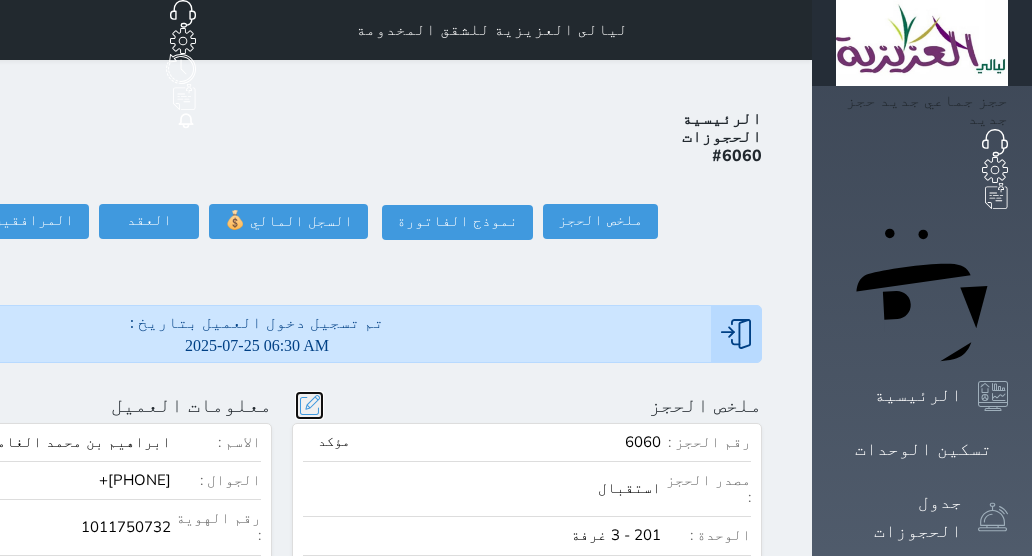 click at bounding box center (309, 405) 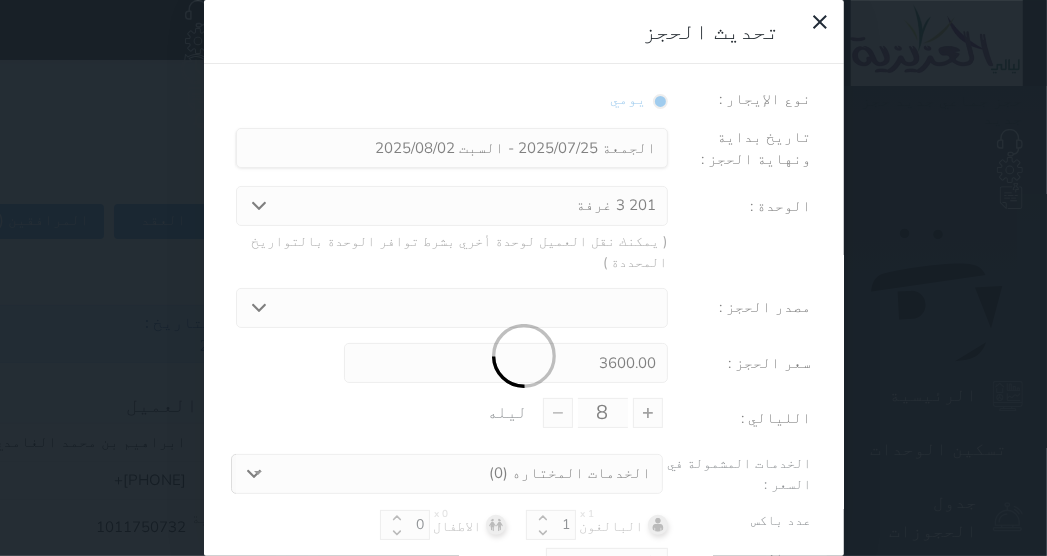 click at bounding box center [524, 356] 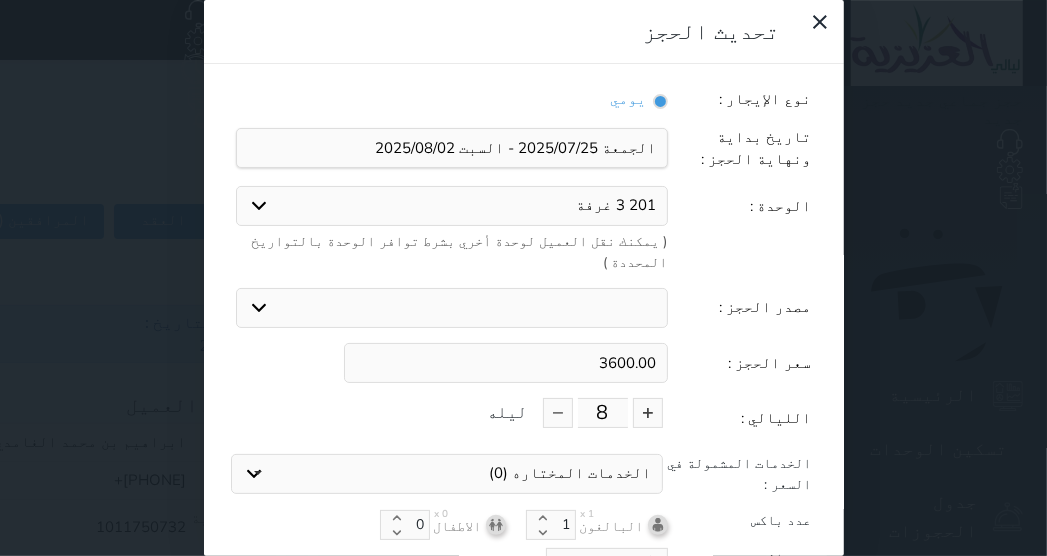 click on "3600.00" at bounding box center (506, 363) 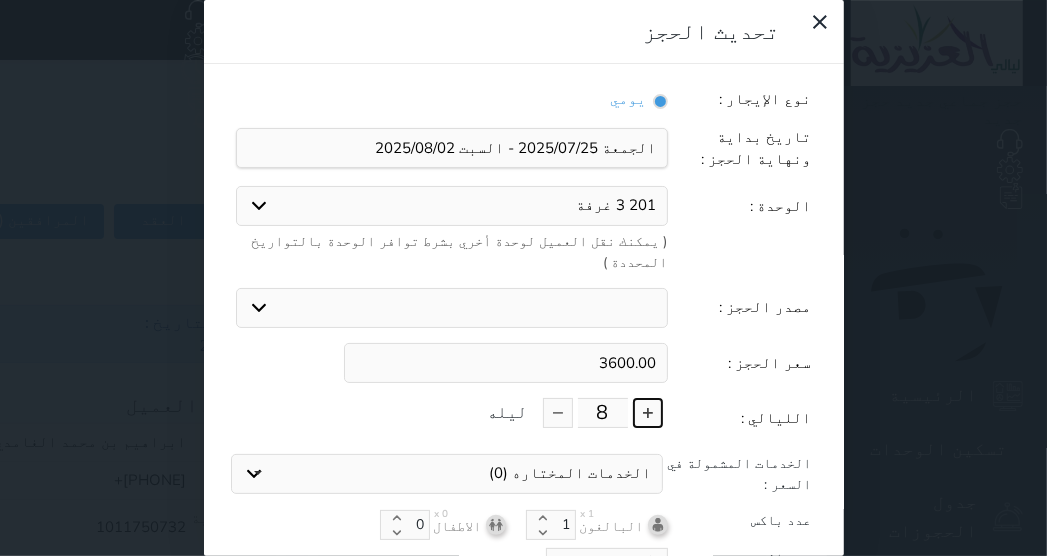 click at bounding box center [648, 413] 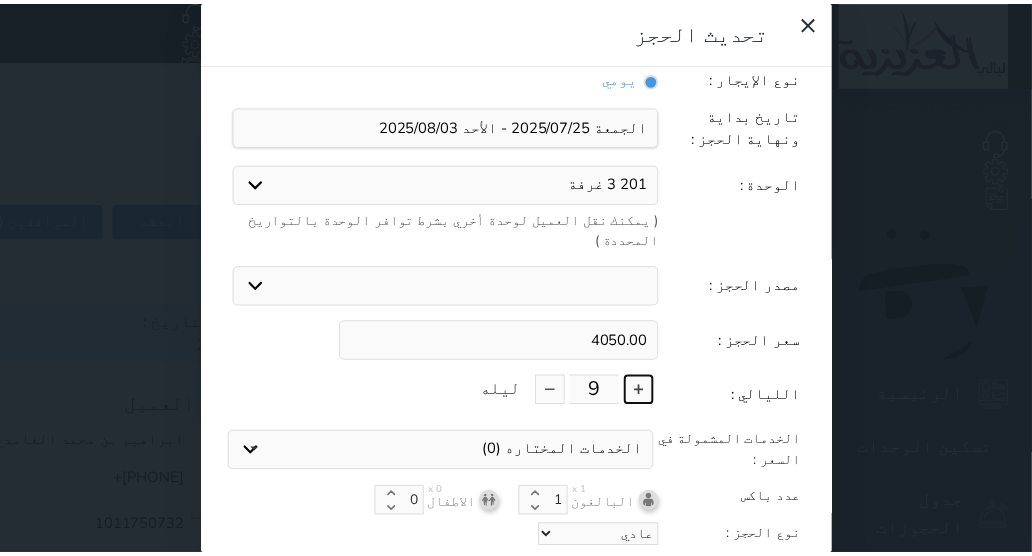scroll, scrollTop: 44, scrollLeft: 0, axis: vertical 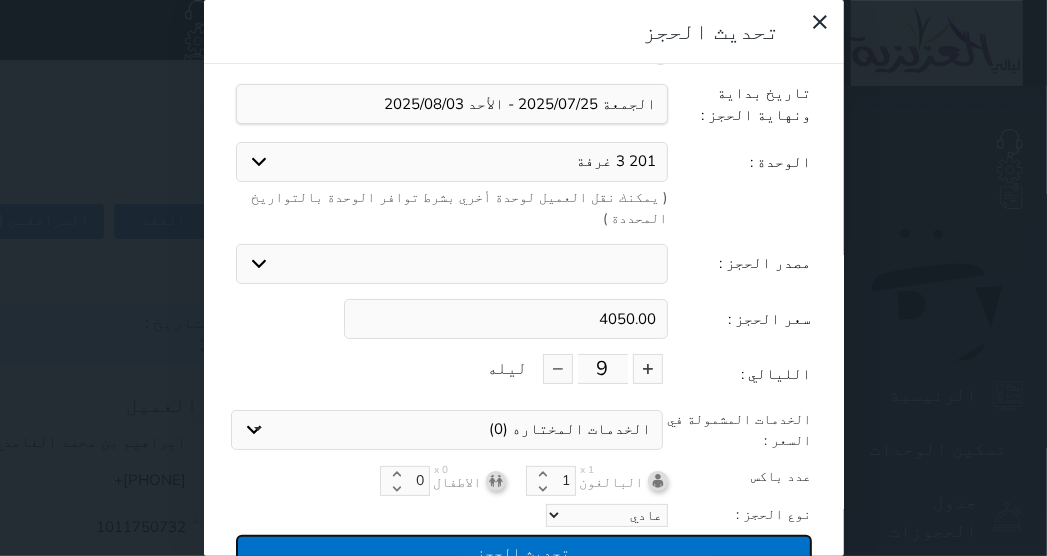 click on "تحديث الحجز" at bounding box center (524, 552) 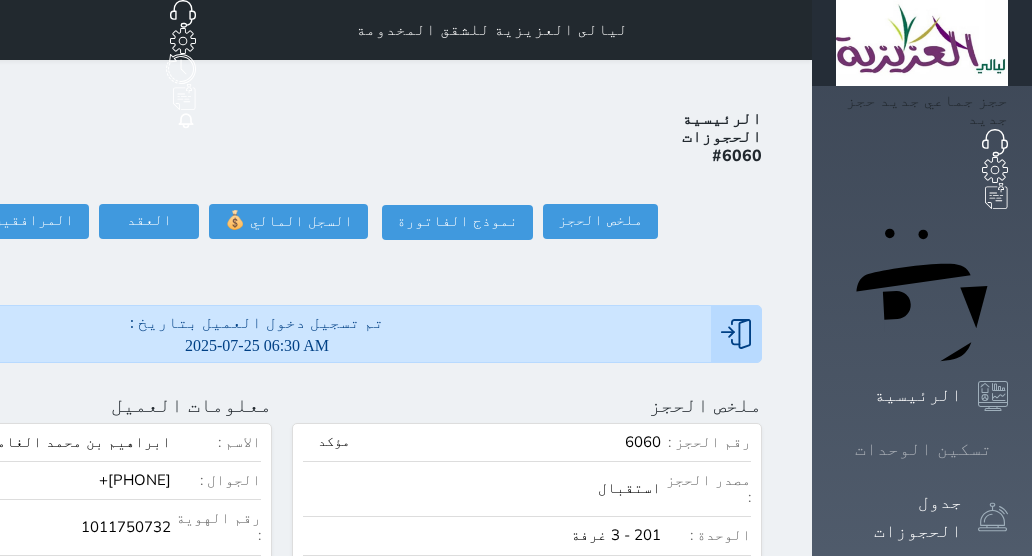 click on "تسكين الوحدات" at bounding box center (923, 449) 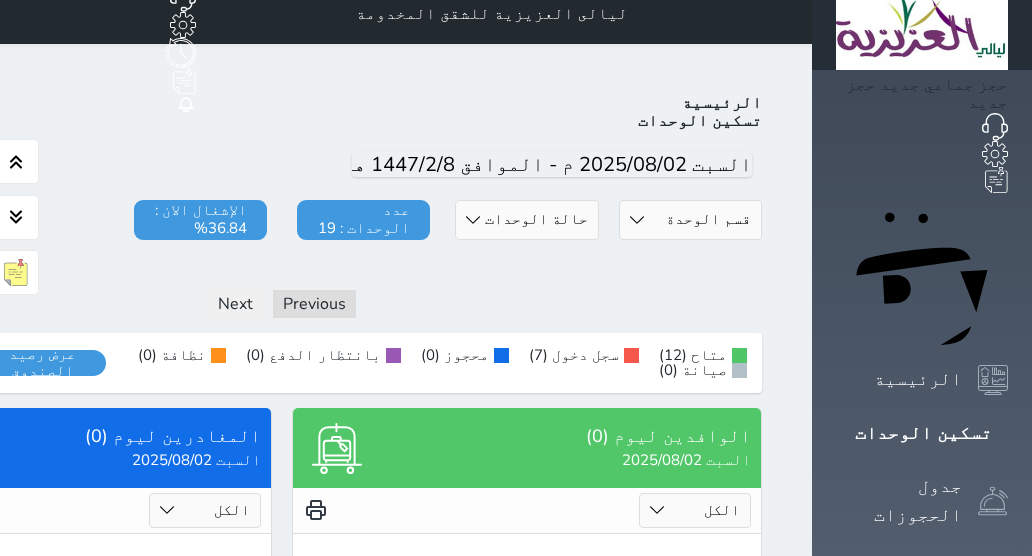 scroll, scrollTop: 0, scrollLeft: 0, axis: both 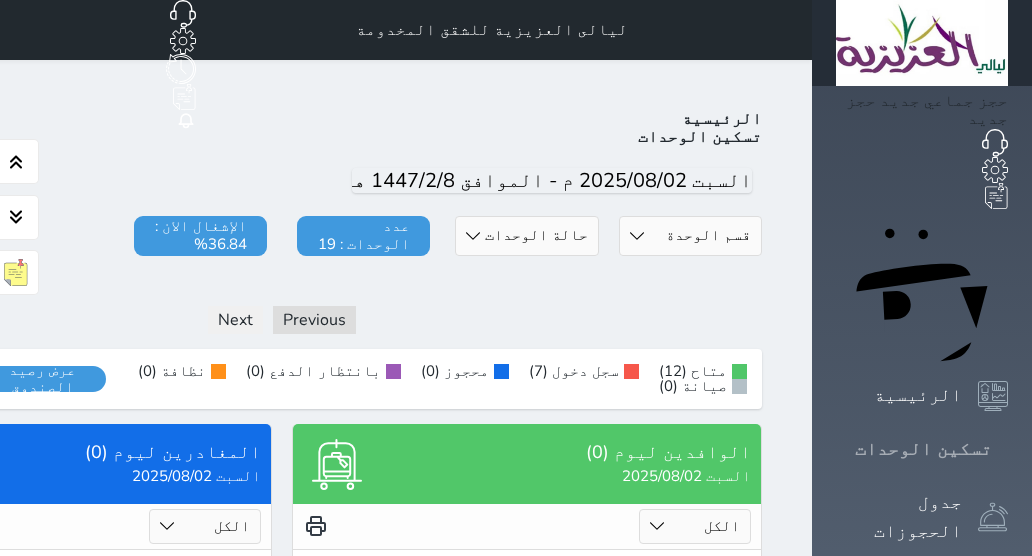 click on "تسكين الوحدات" at bounding box center (923, 449) 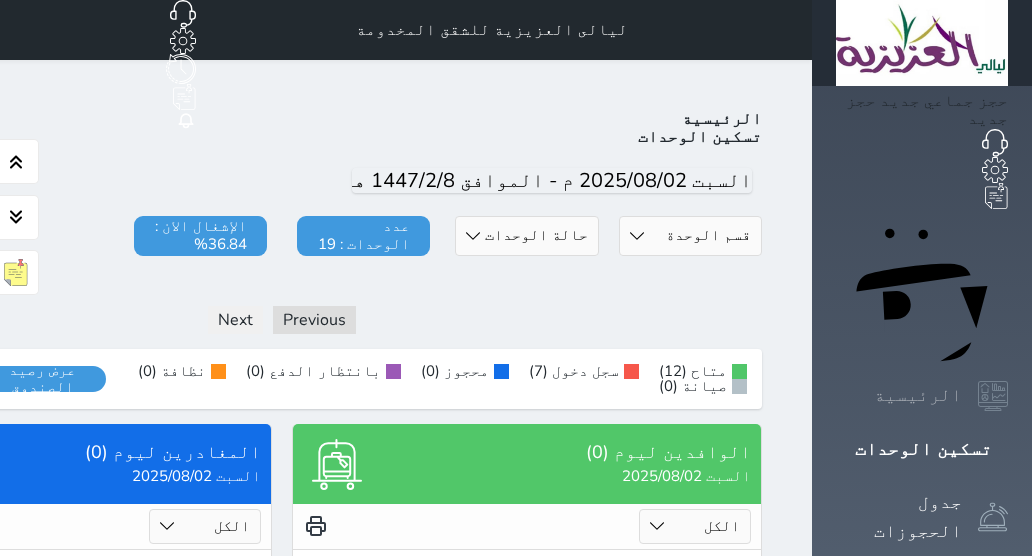 click on "الرئيسية" at bounding box center (918, 395) 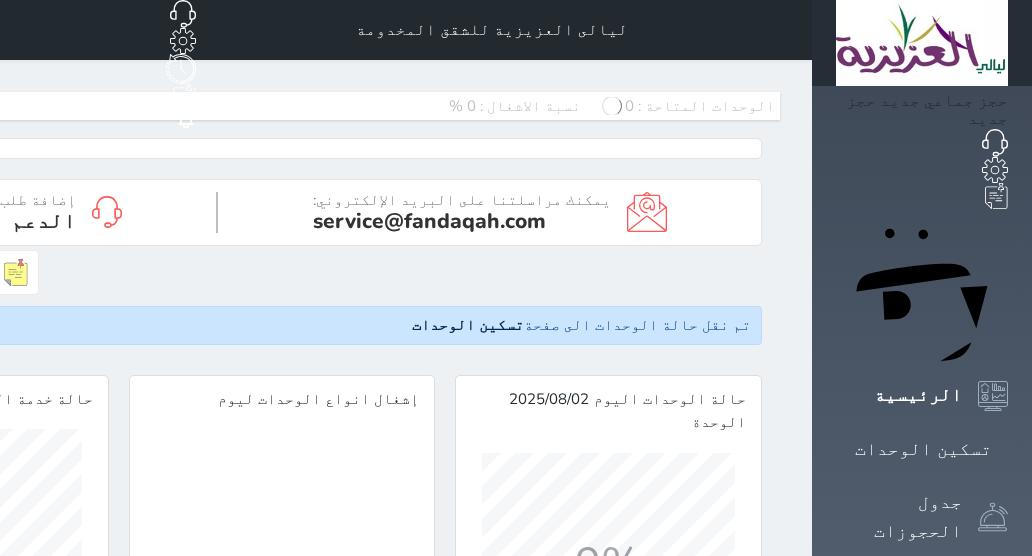 scroll, scrollTop: 999746, scrollLeft: 999746, axis: both 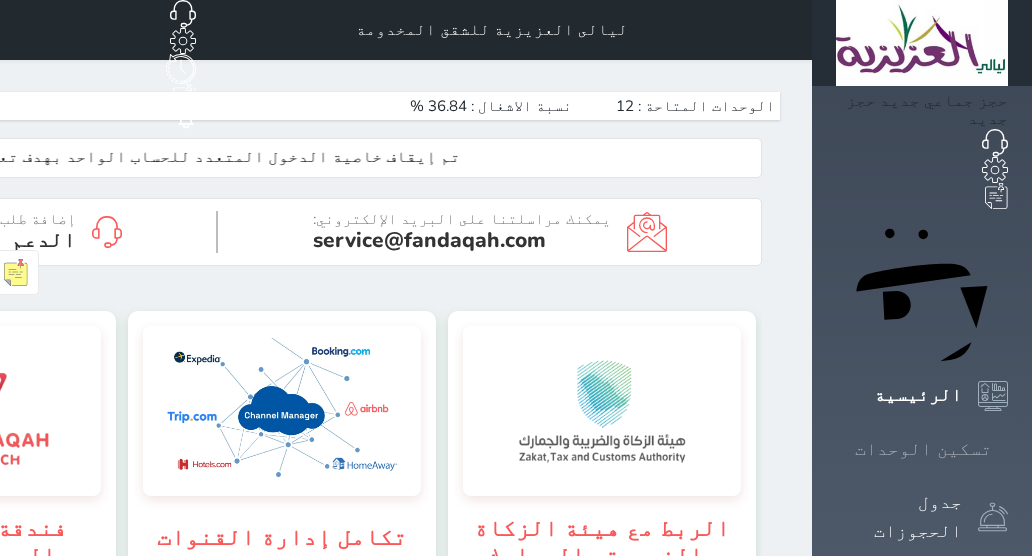 click on "تسكين الوحدات" at bounding box center (923, 449) 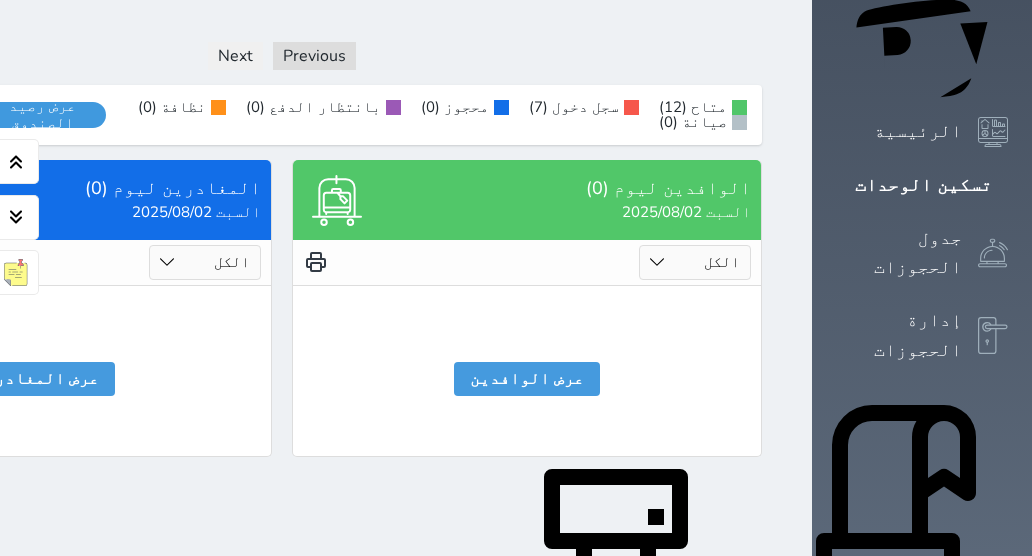 scroll, scrollTop: 0, scrollLeft: 0, axis: both 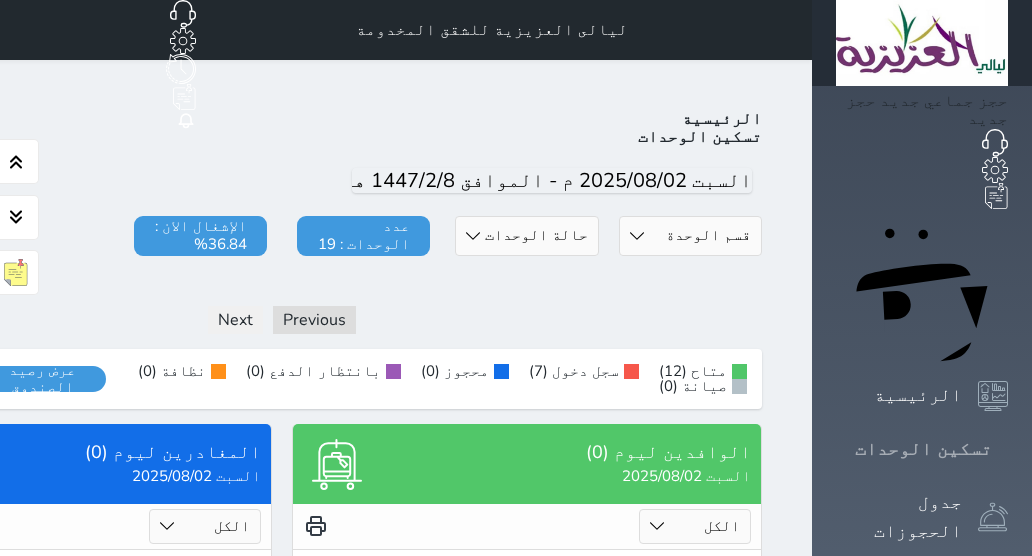 click on "تسكين الوحدات" at bounding box center [923, 449] 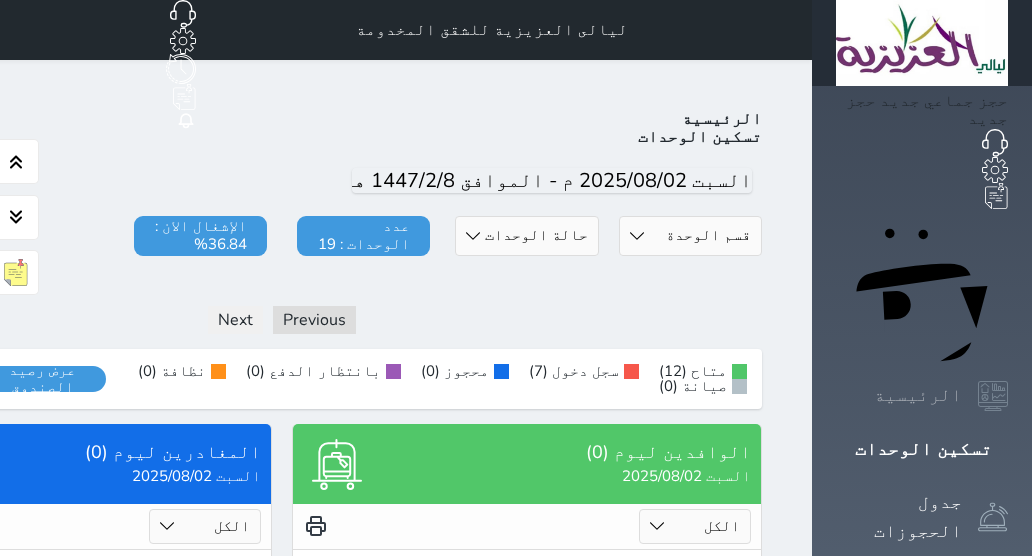 click on "الرئيسية" at bounding box center (918, 395) 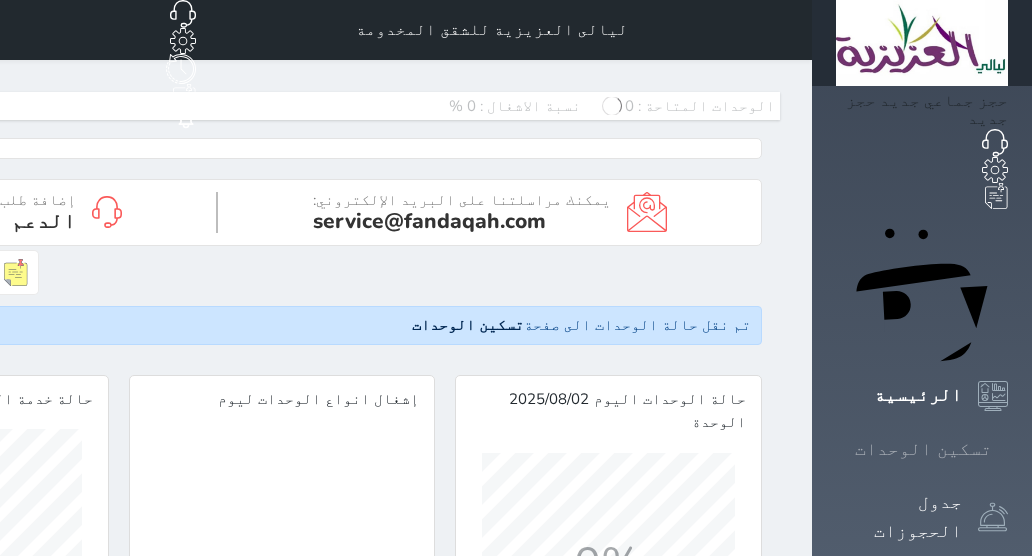 scroll, scrollTop: 999746, scrollLeft: 999746, axis: both 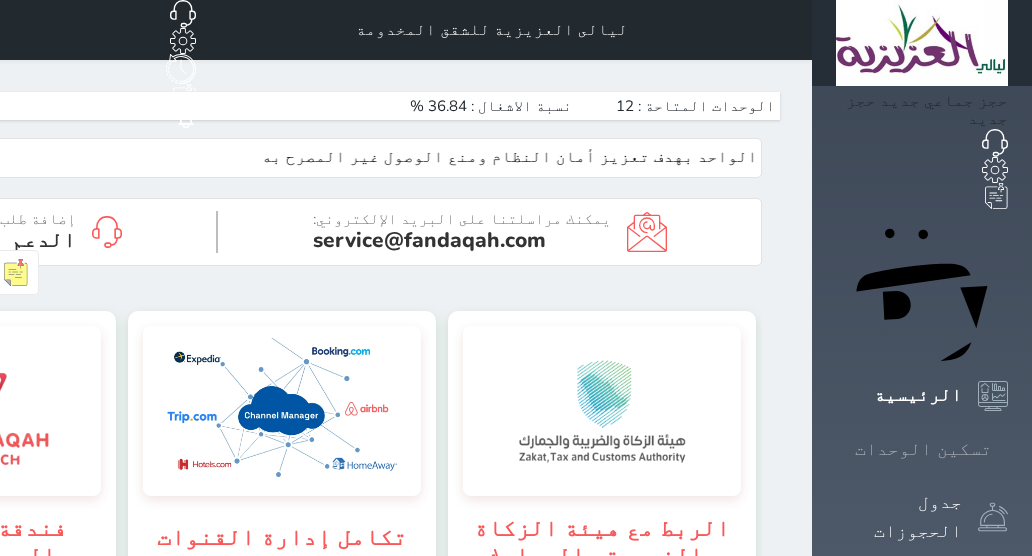 click on "تسكين الوحدات" at bounding box center [923, 449] 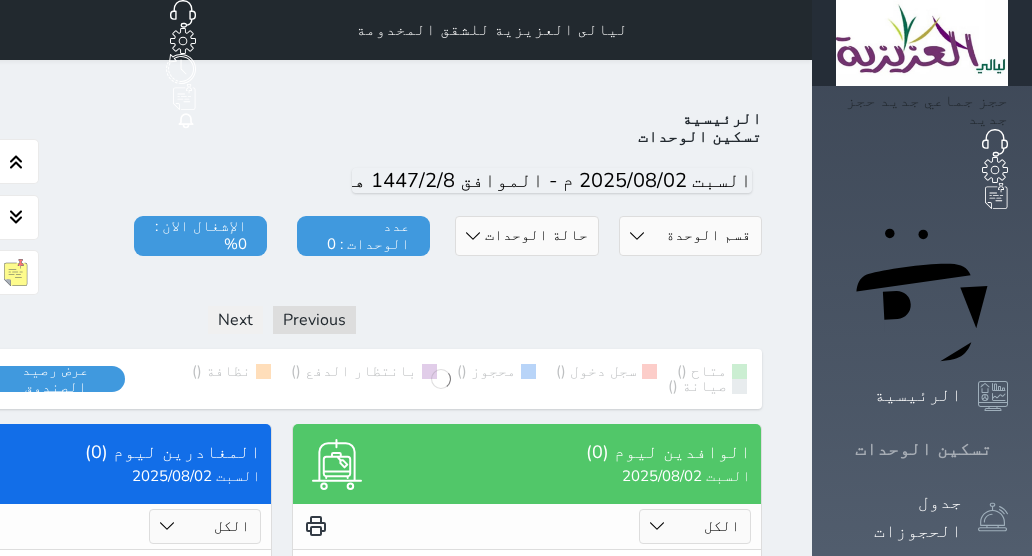 click on "تسكين الوحدات" at bounding box center (922, 449) 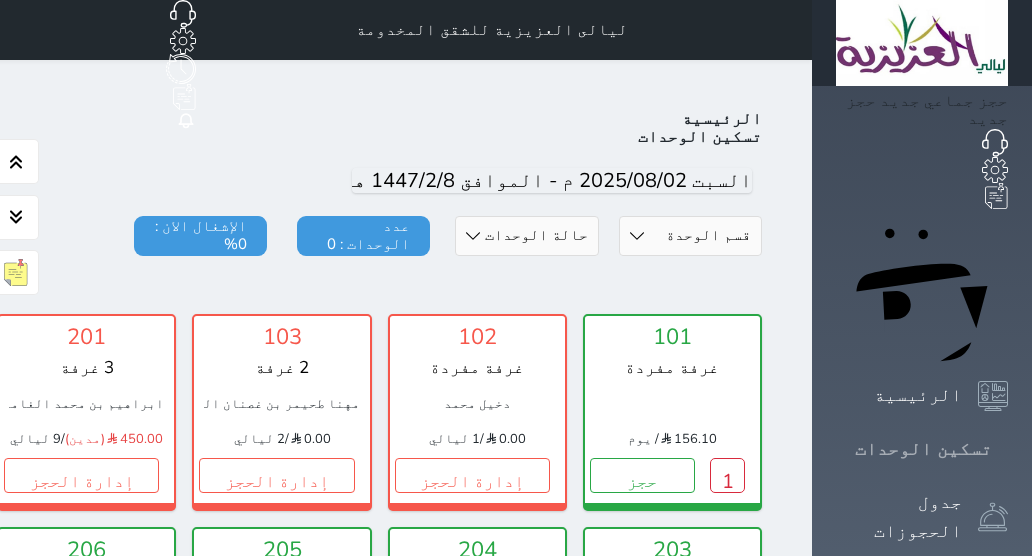 click on "تسكين الوحدات" at bounding box center (923, 449) 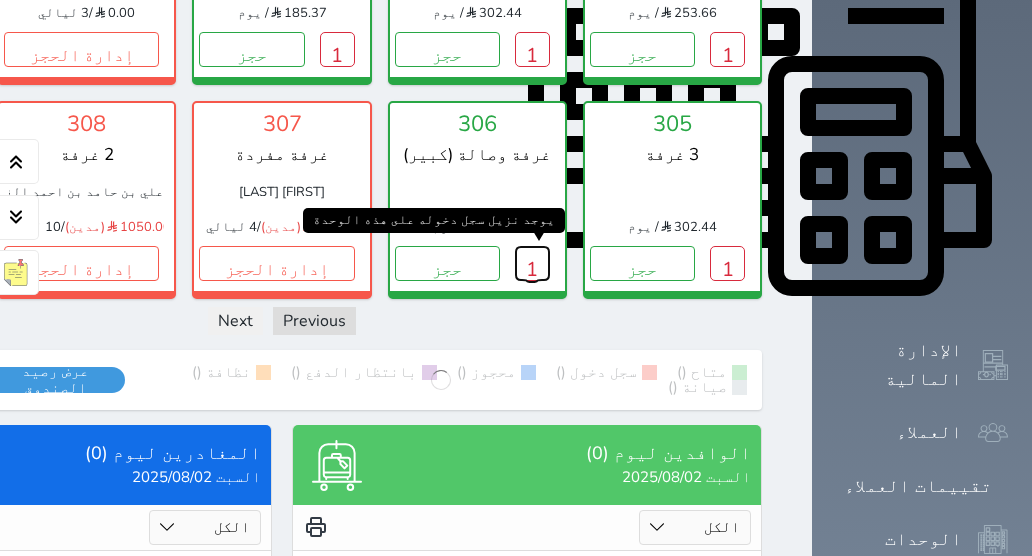 click on "1" at bounding box center [532, 263] 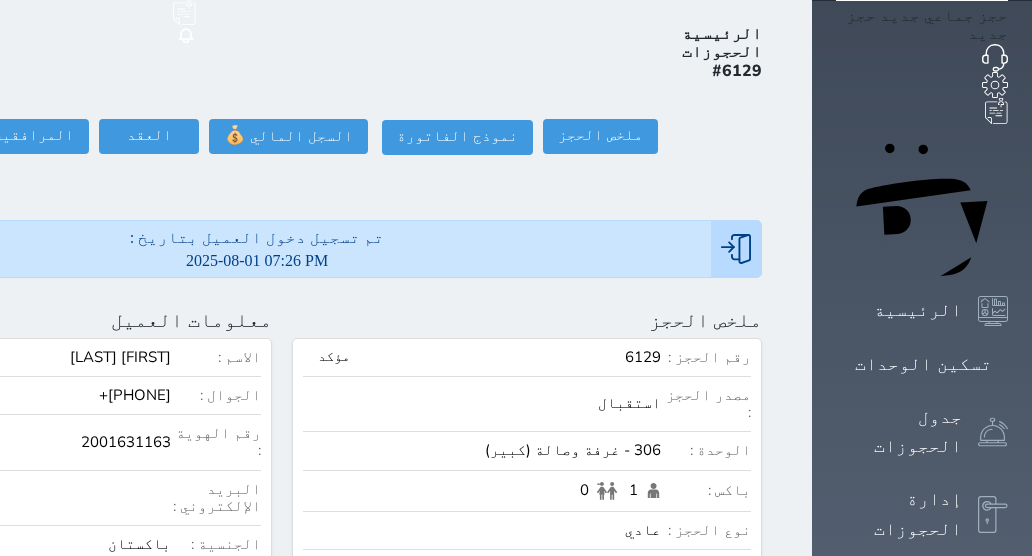 scroll, scrollTop: 88, scrollLeft: 0, axis: vertical 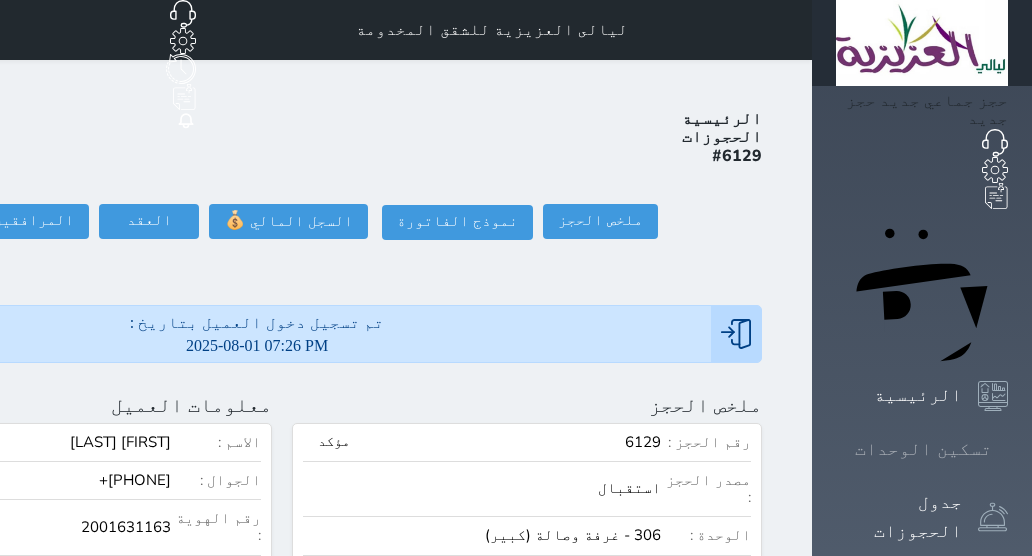 click on "تسكين الوحدات" at bounding box center [923, 449] 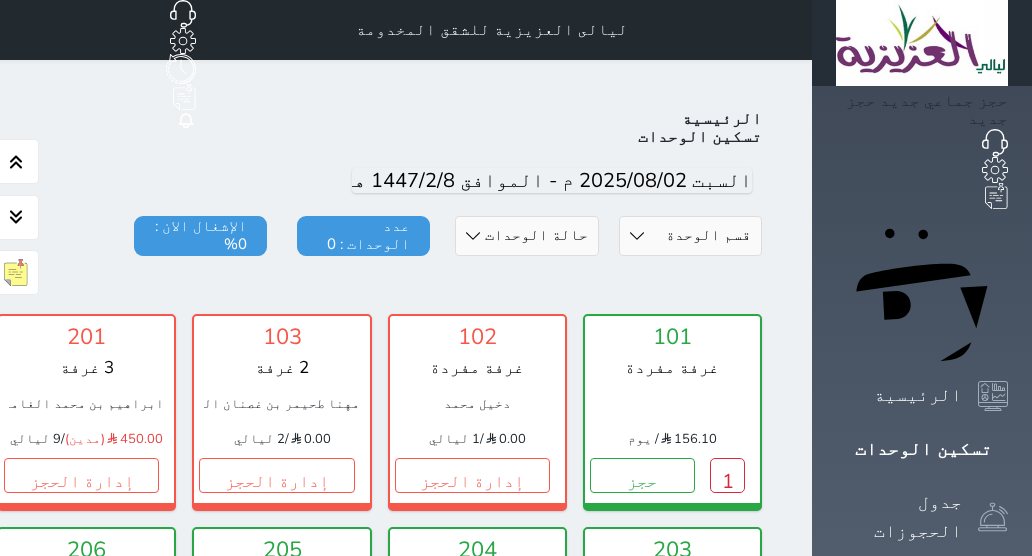 scroll, scrollTop: 77, scrollLeft: 0, axis: vertical 